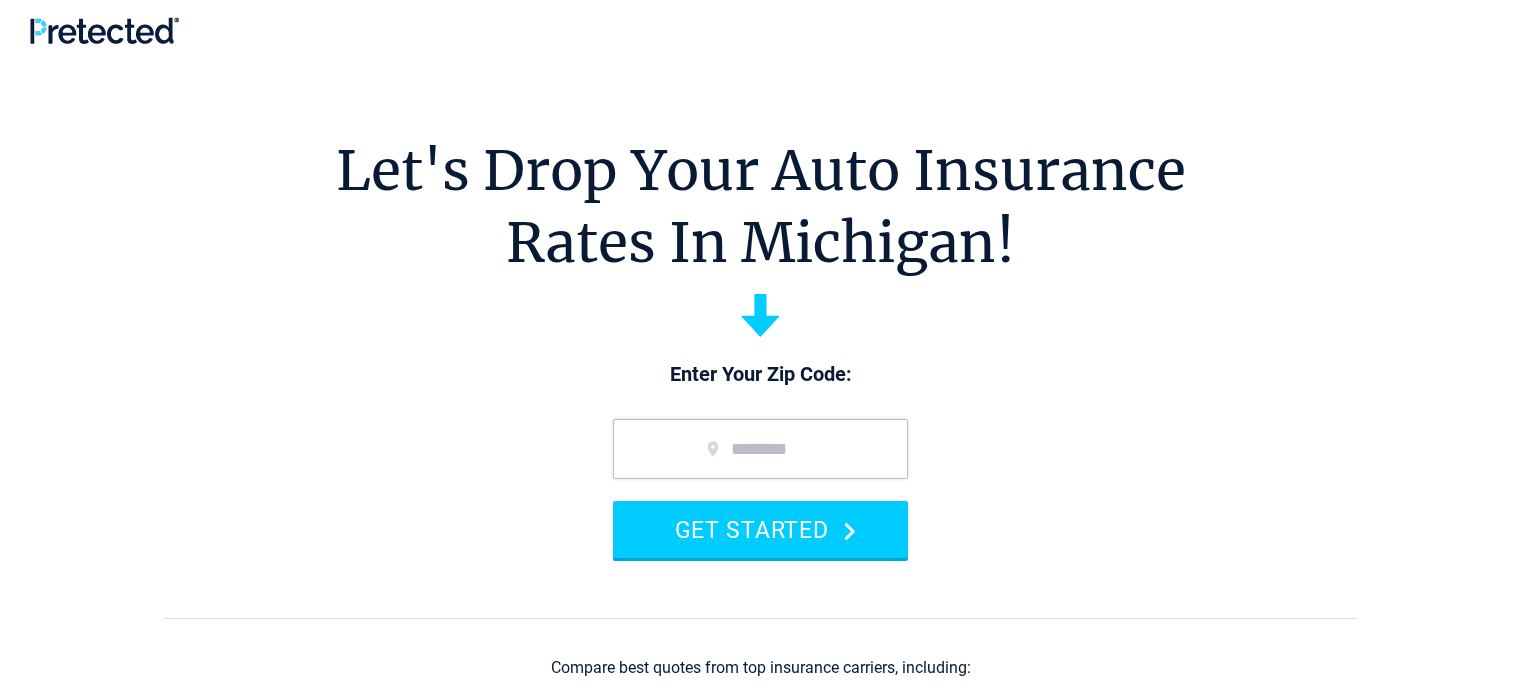 scroll, scrollTop: 0, scrollLeft: 0, axis: both 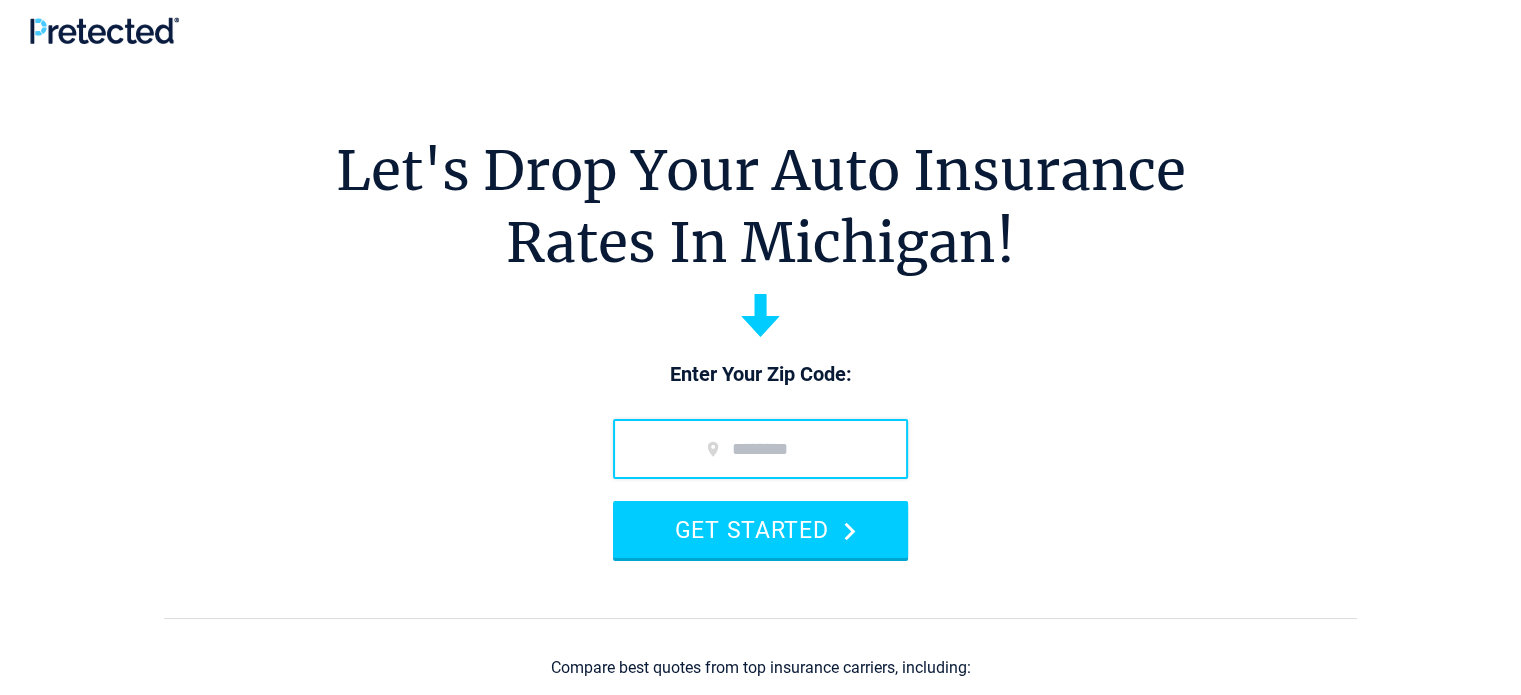 click at bounding box center (760, 449) 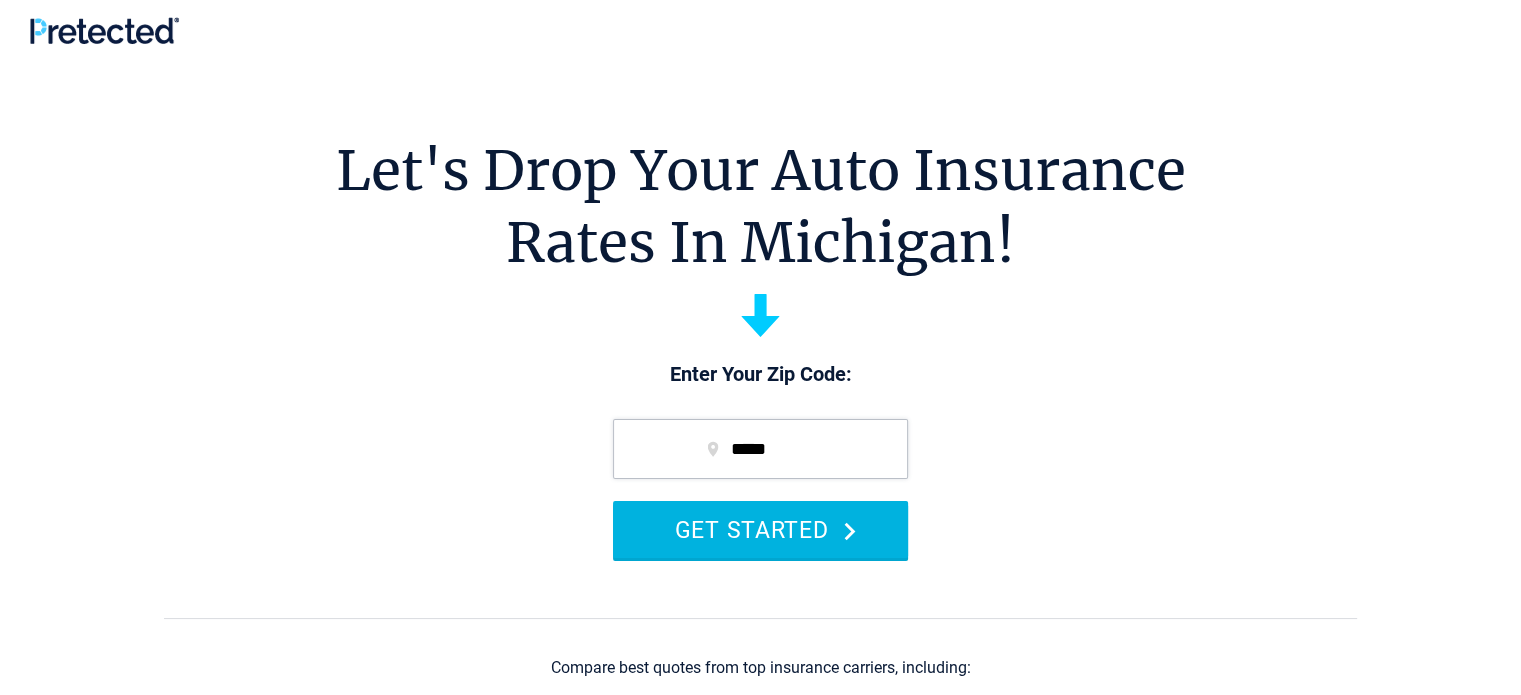 type on "*****" 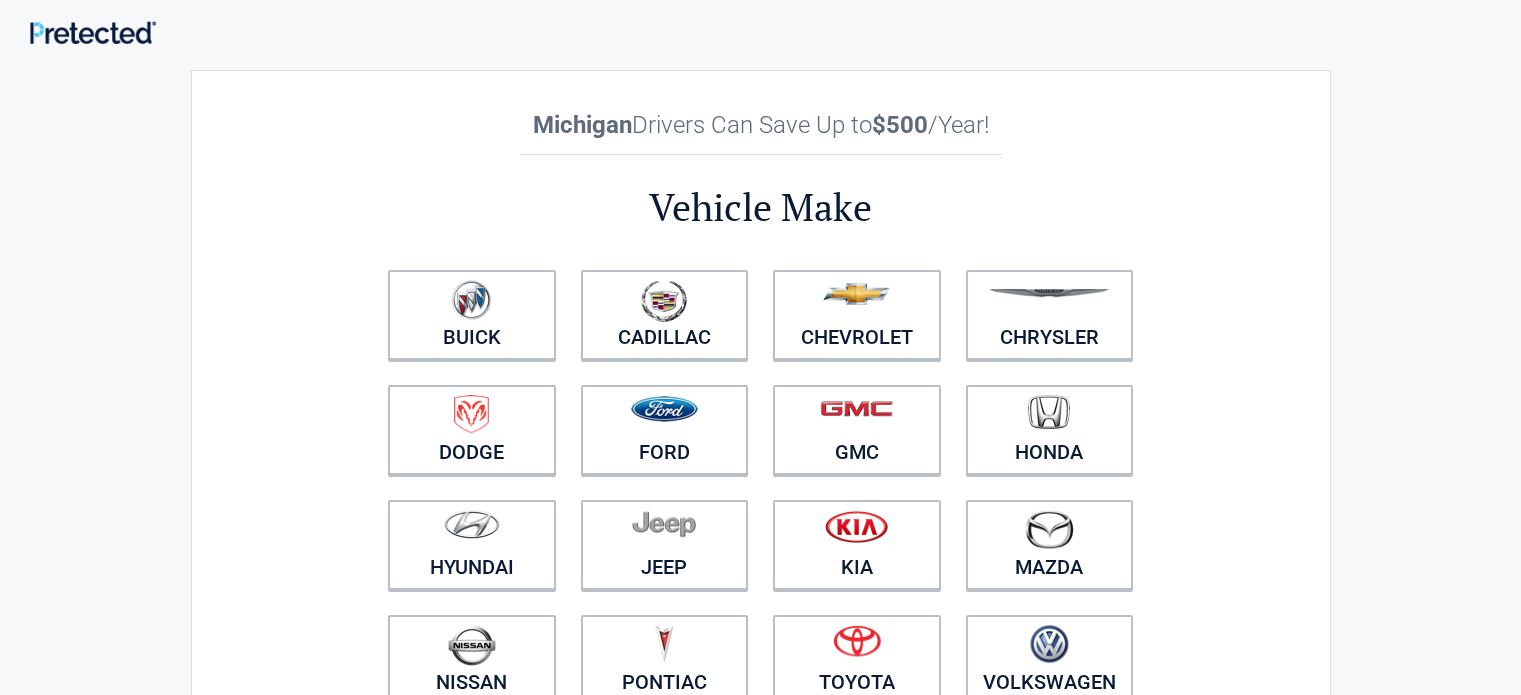scroll, scrollTop: 0, scrollLeft: 0, axis: both 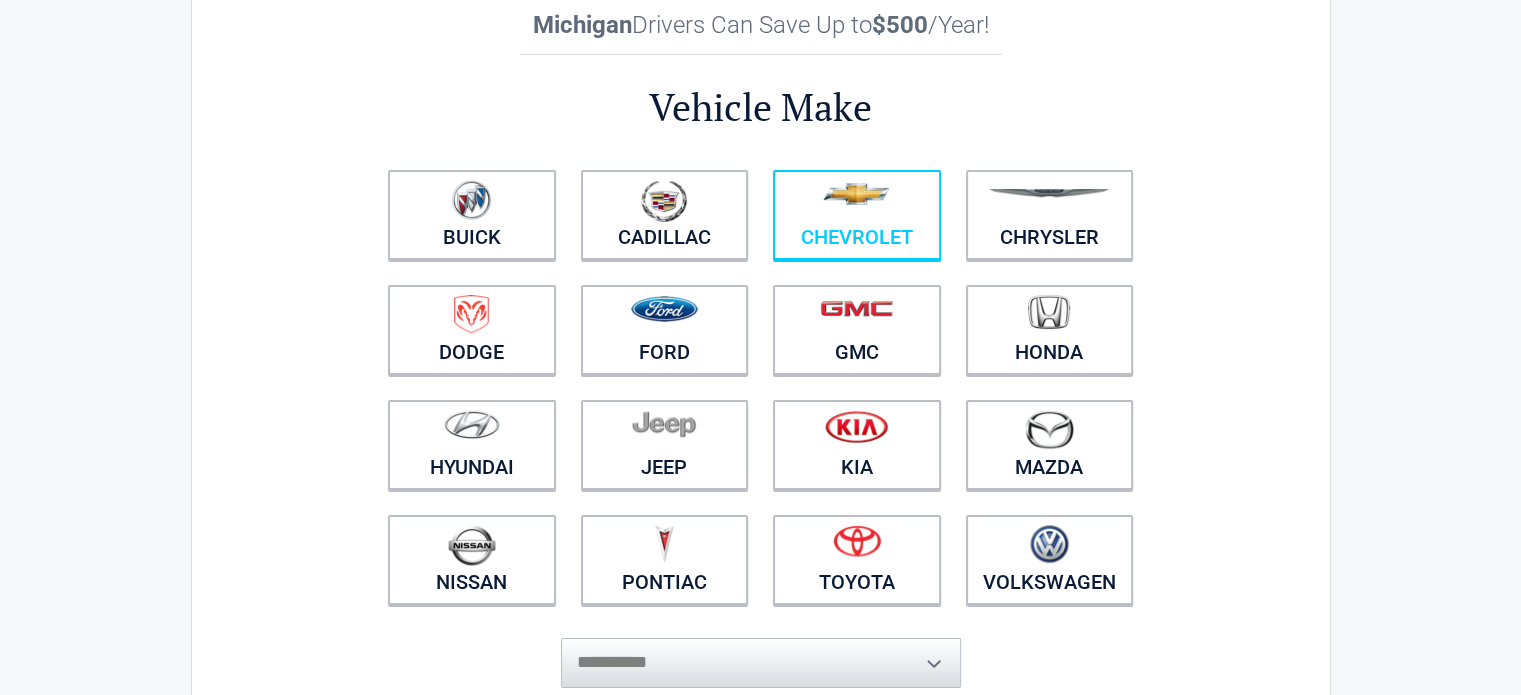 click on "Chevrolet" at bounding box center [857, 215] 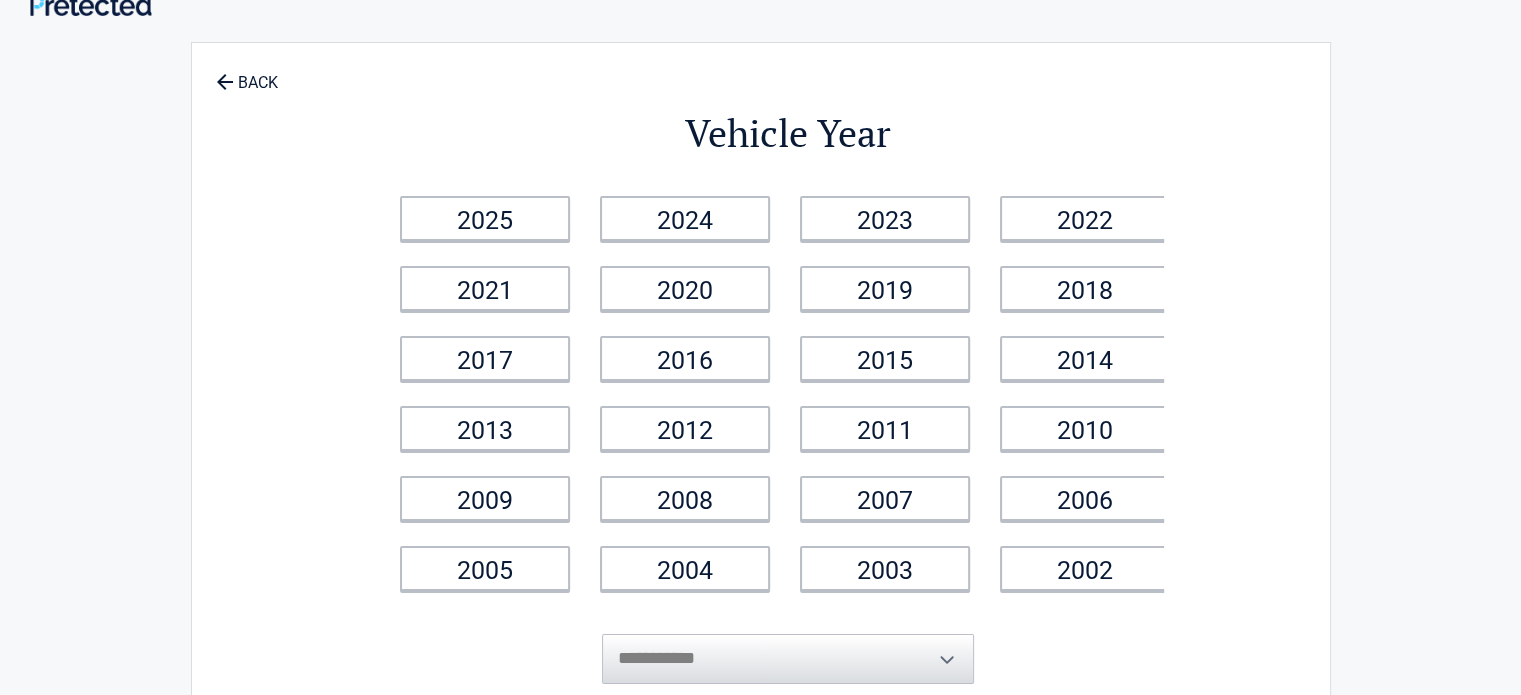 scroll, scrollTop: 0, scrollLeft: 0, axis: both 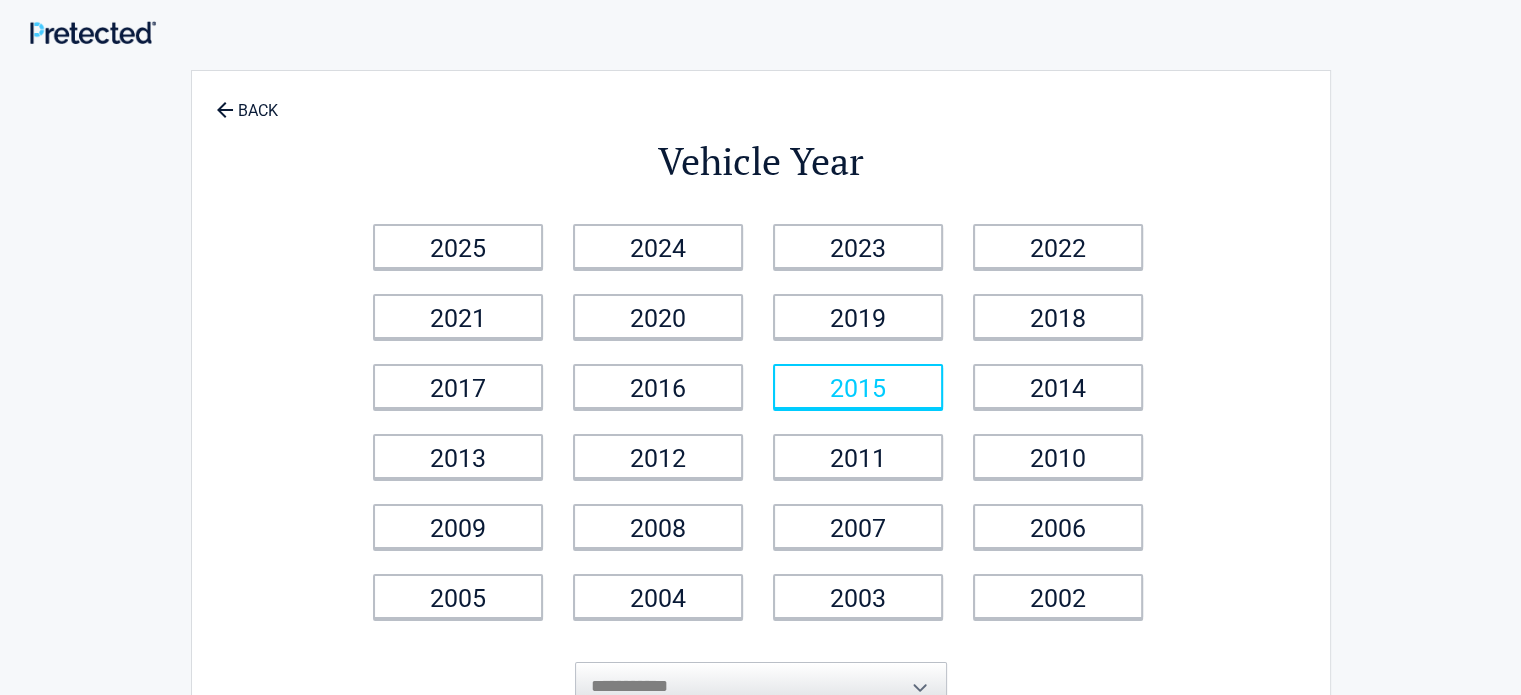 click on "2015" at bounding box center (858, 386) 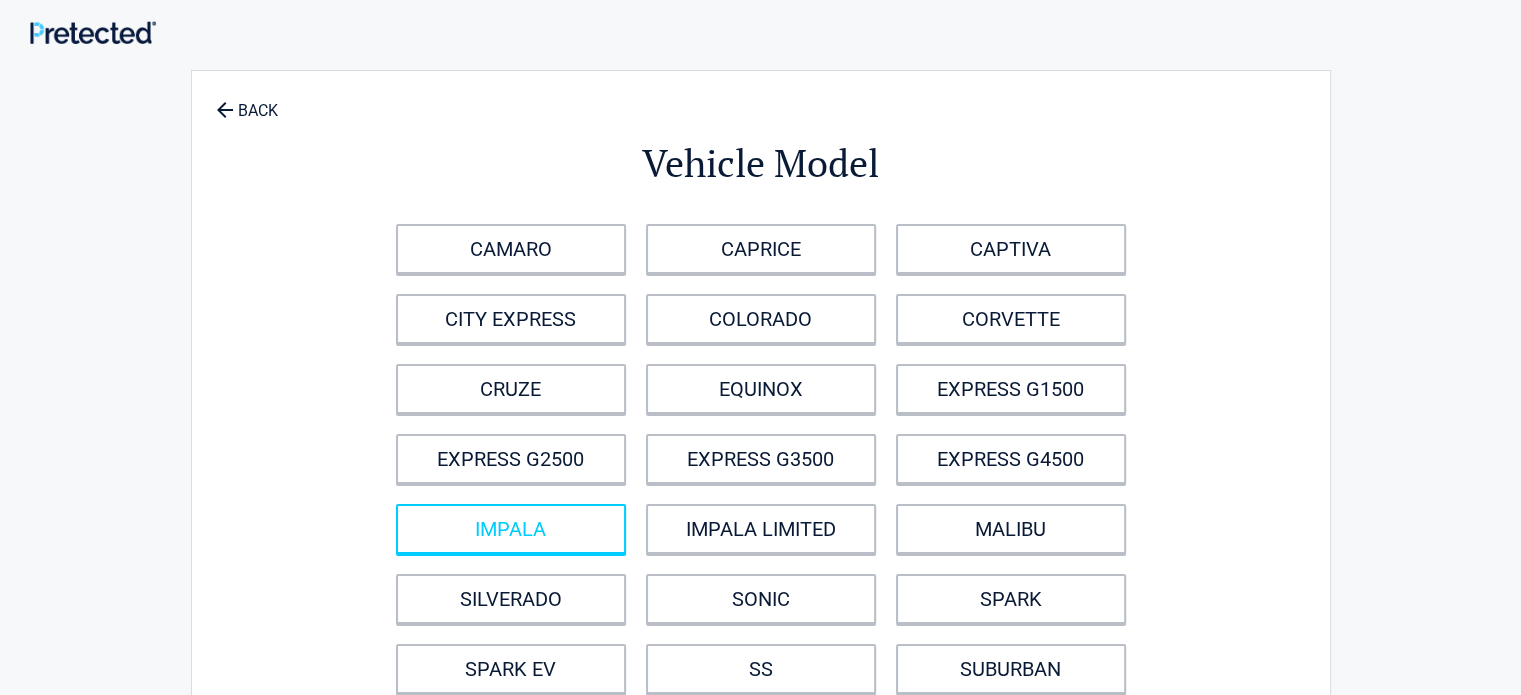 click on "IMPALA" at bounding box center [511, 529] 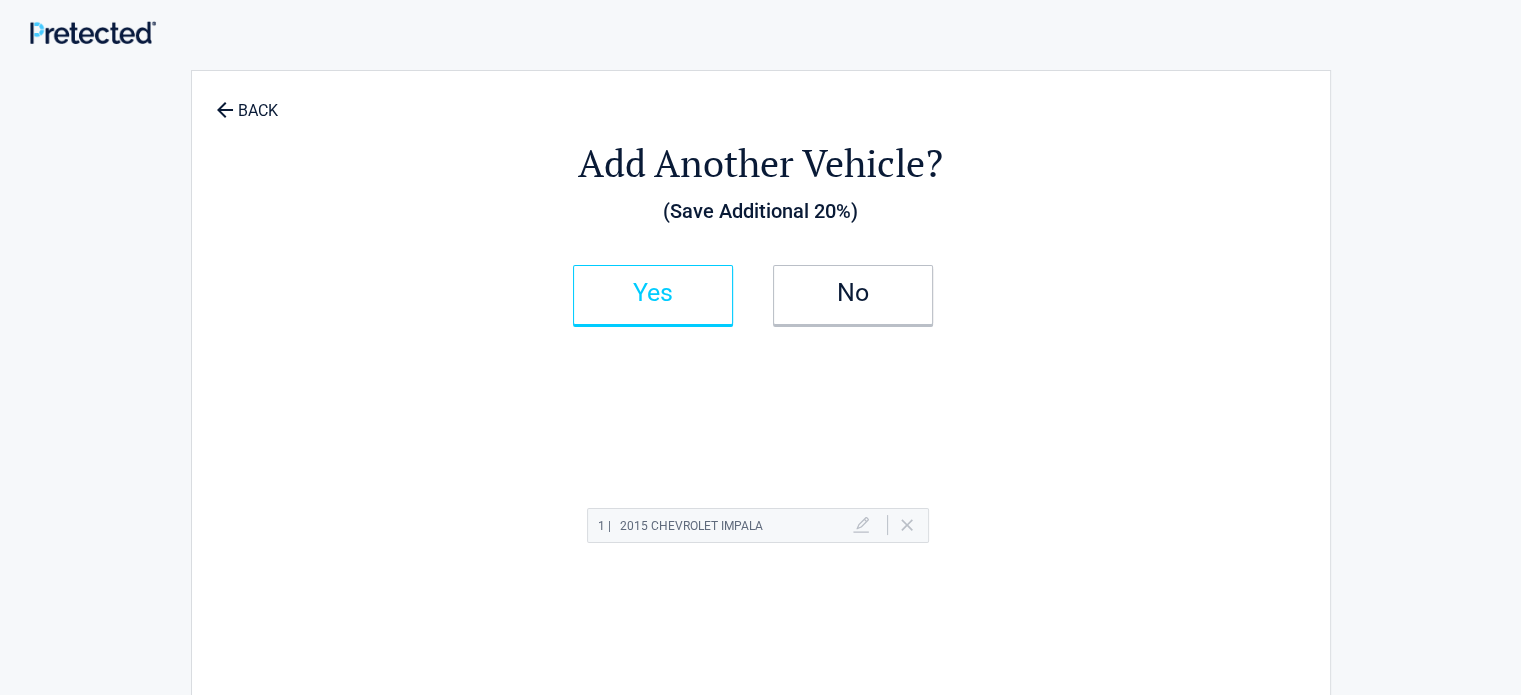 click on "Yes" at bounding box center [653, 295] 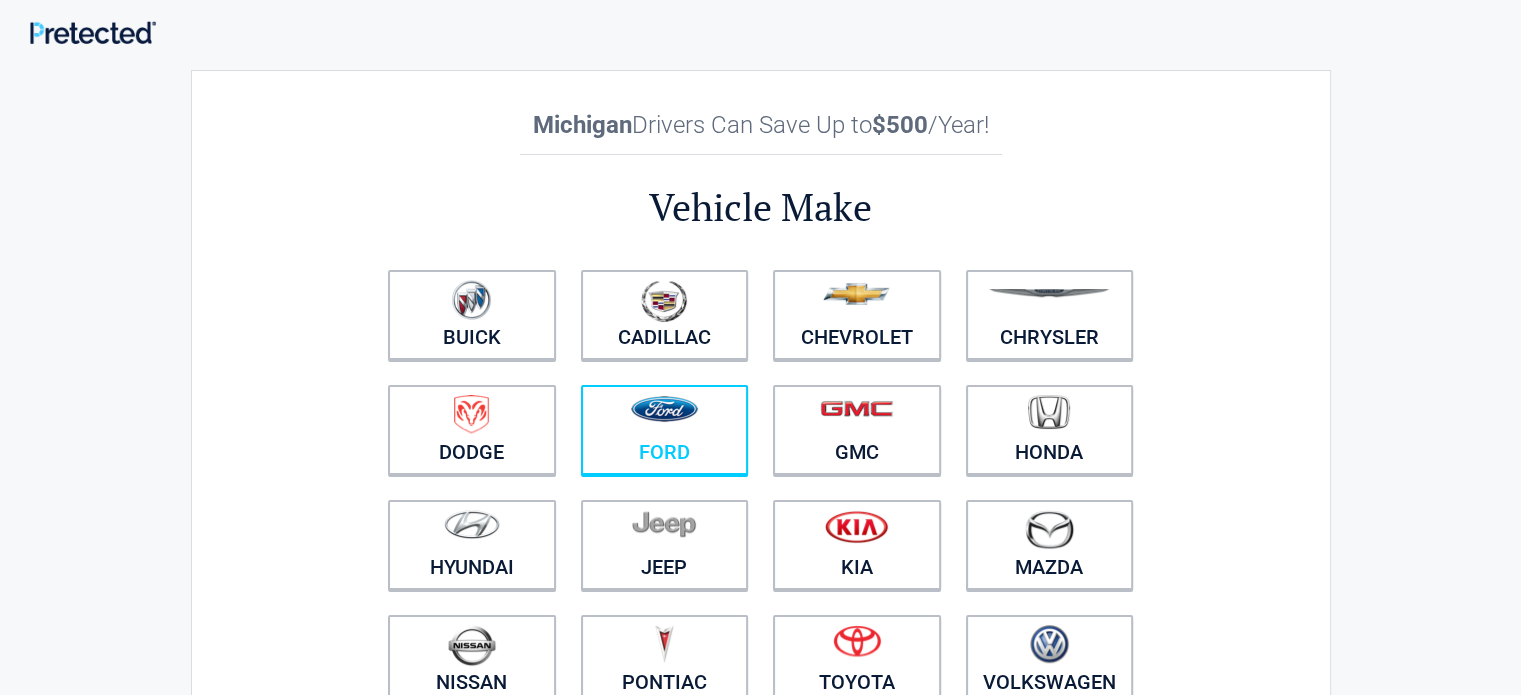 click at bounding box center [664, 409] 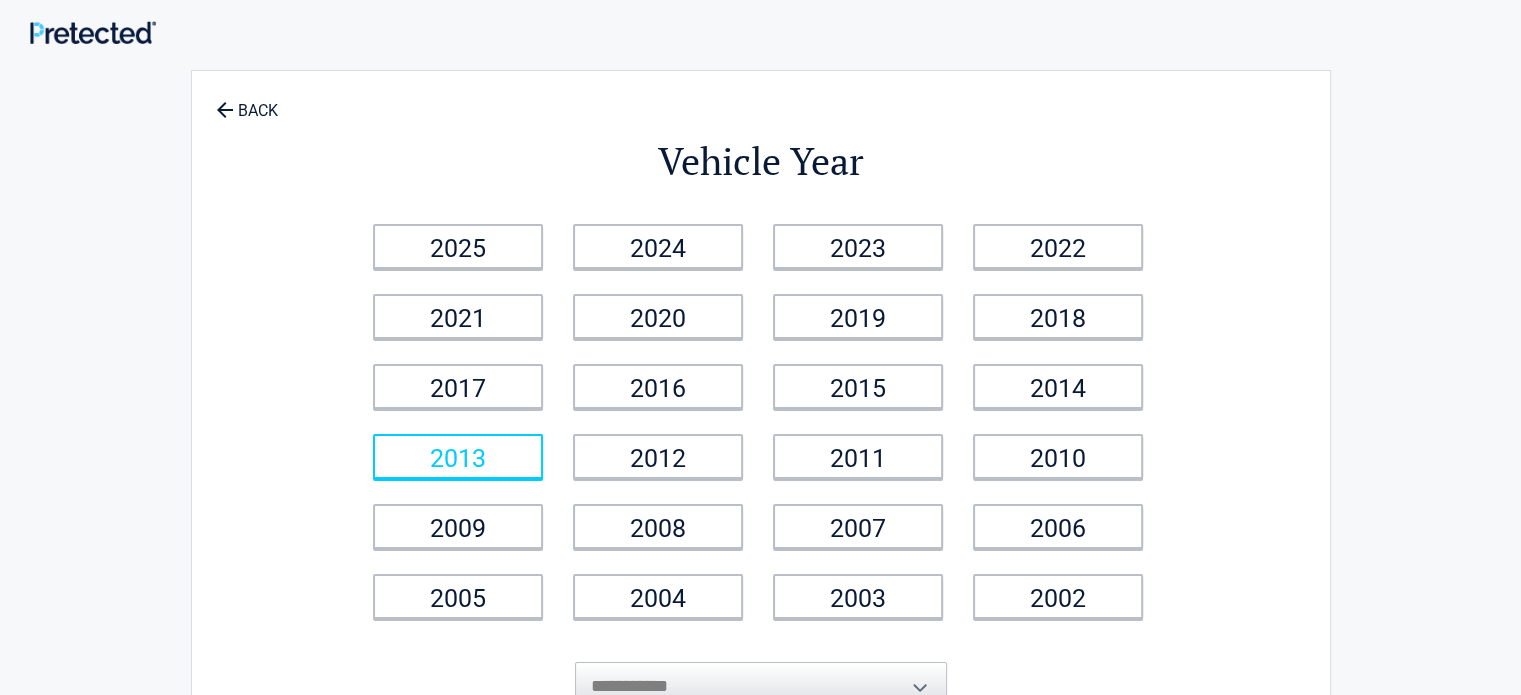 click on "2013" at bounding box center [458, 456] 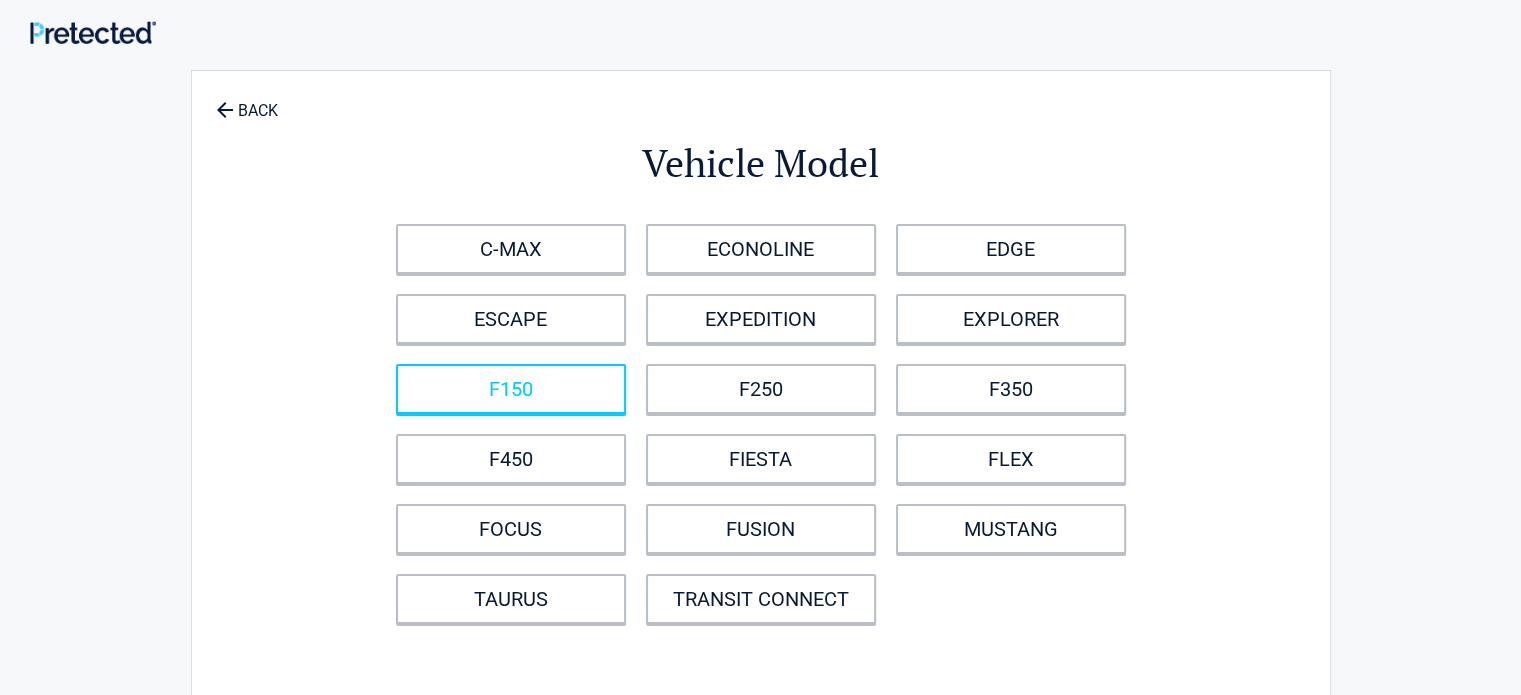 click on "F150" at bounding box center [511, 389] 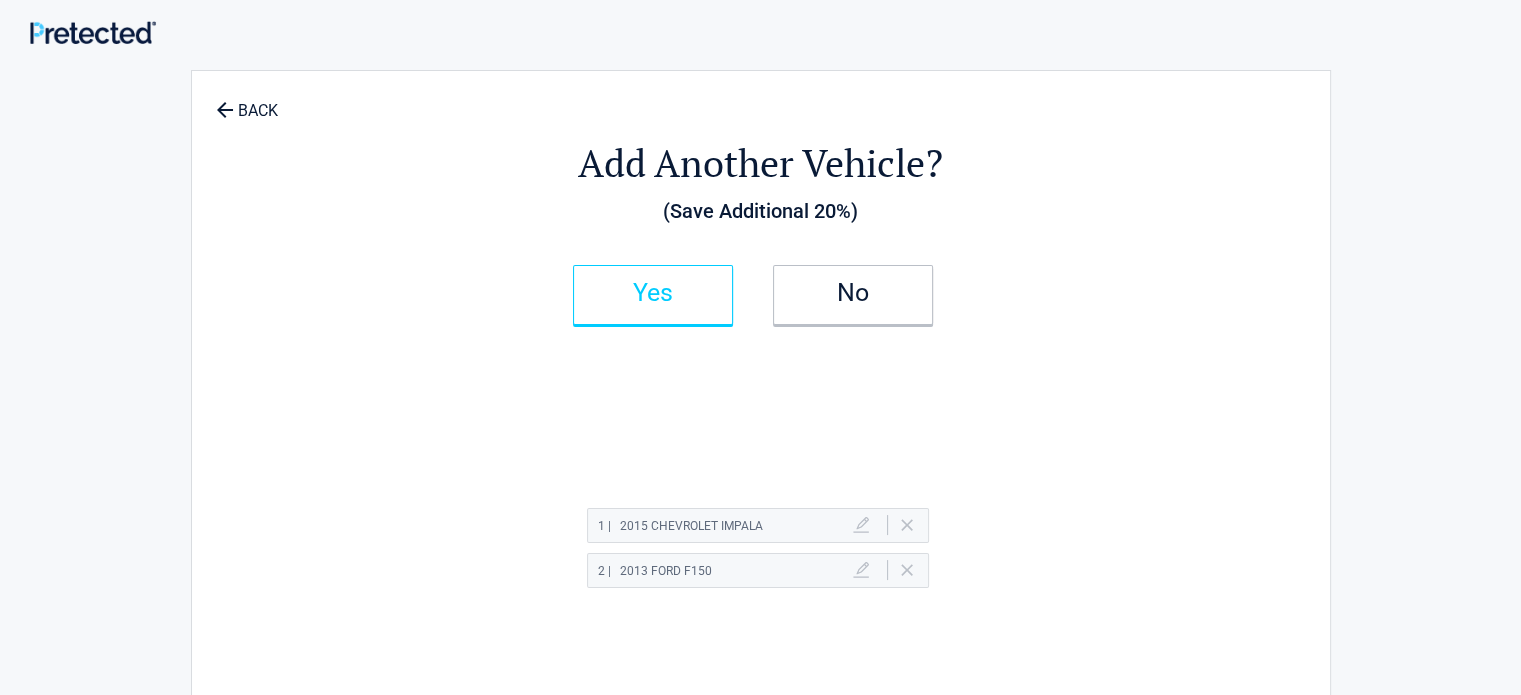 click on "Yes" at bounding box center [653, 295] 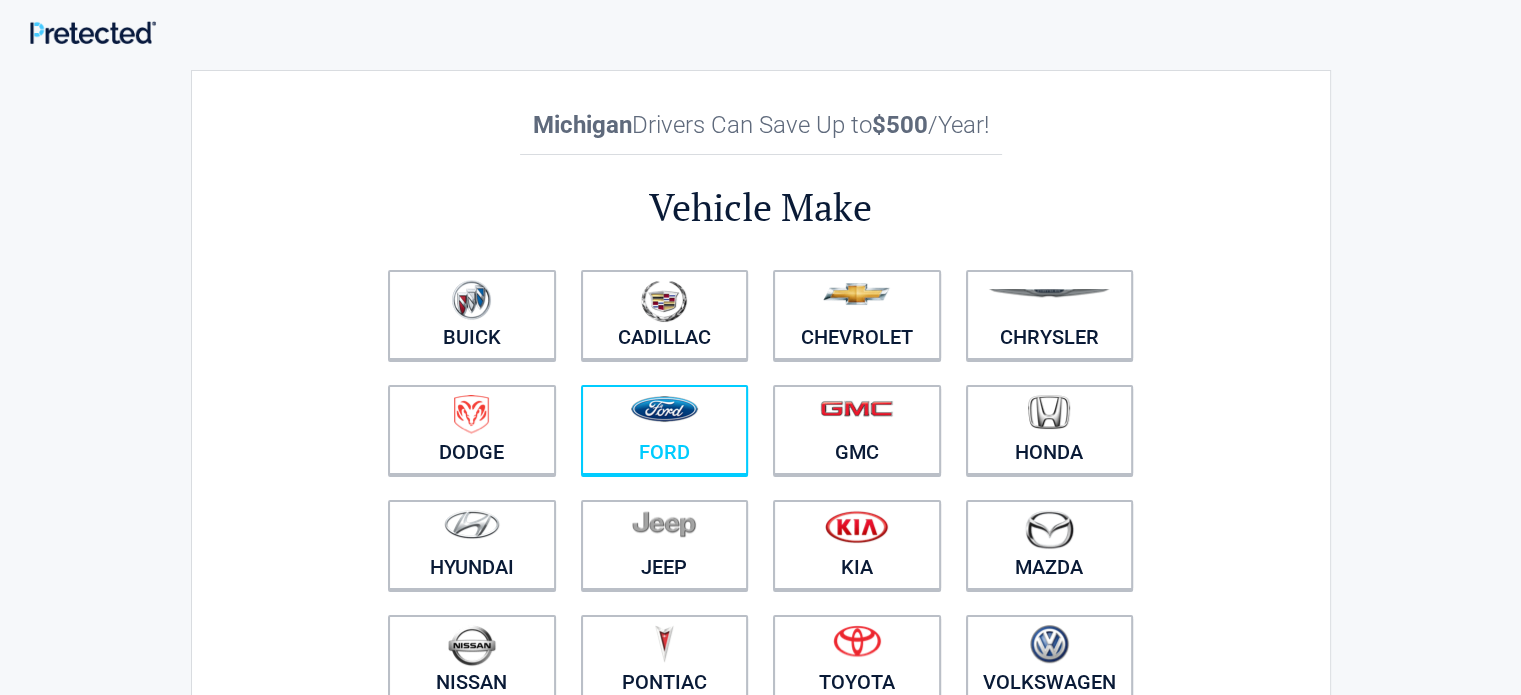 click at bounding box center (665, 417) 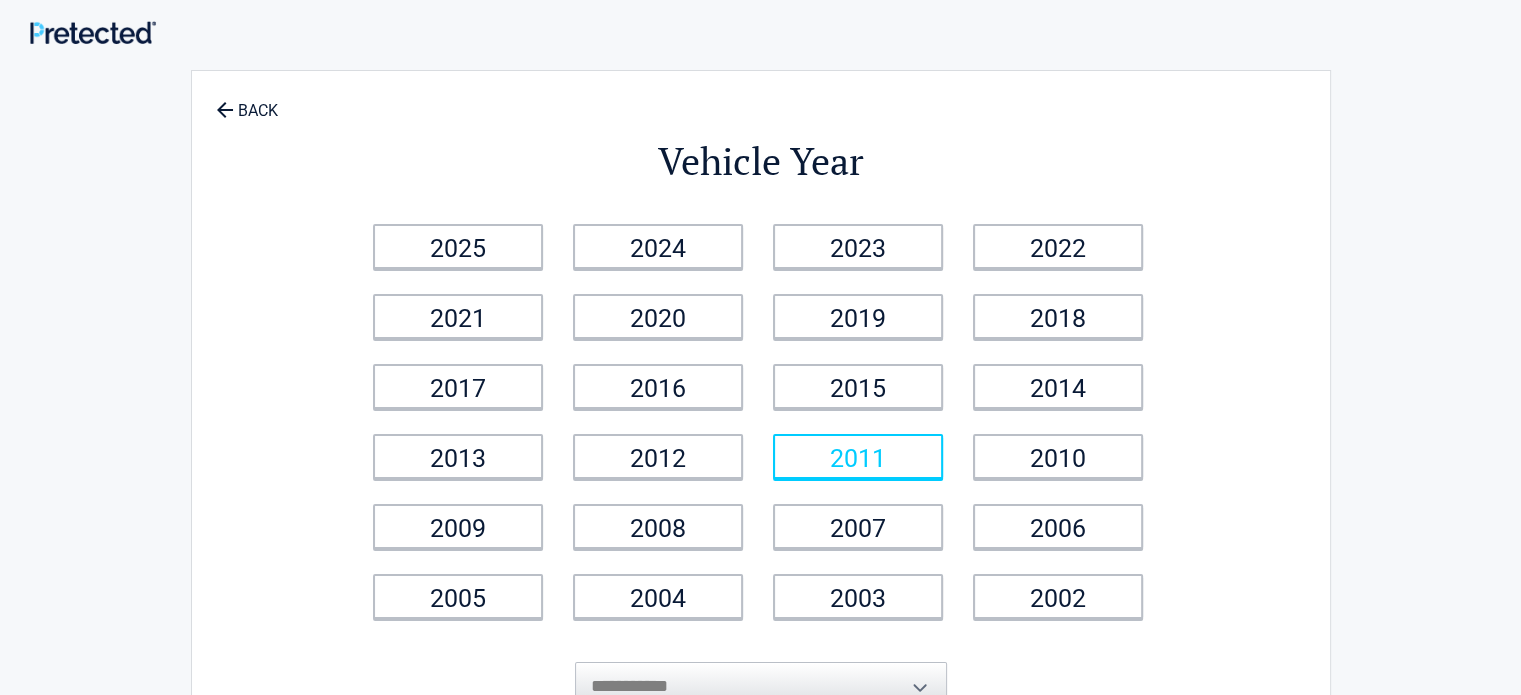 click on "2011" at bounding box center [858, 456] 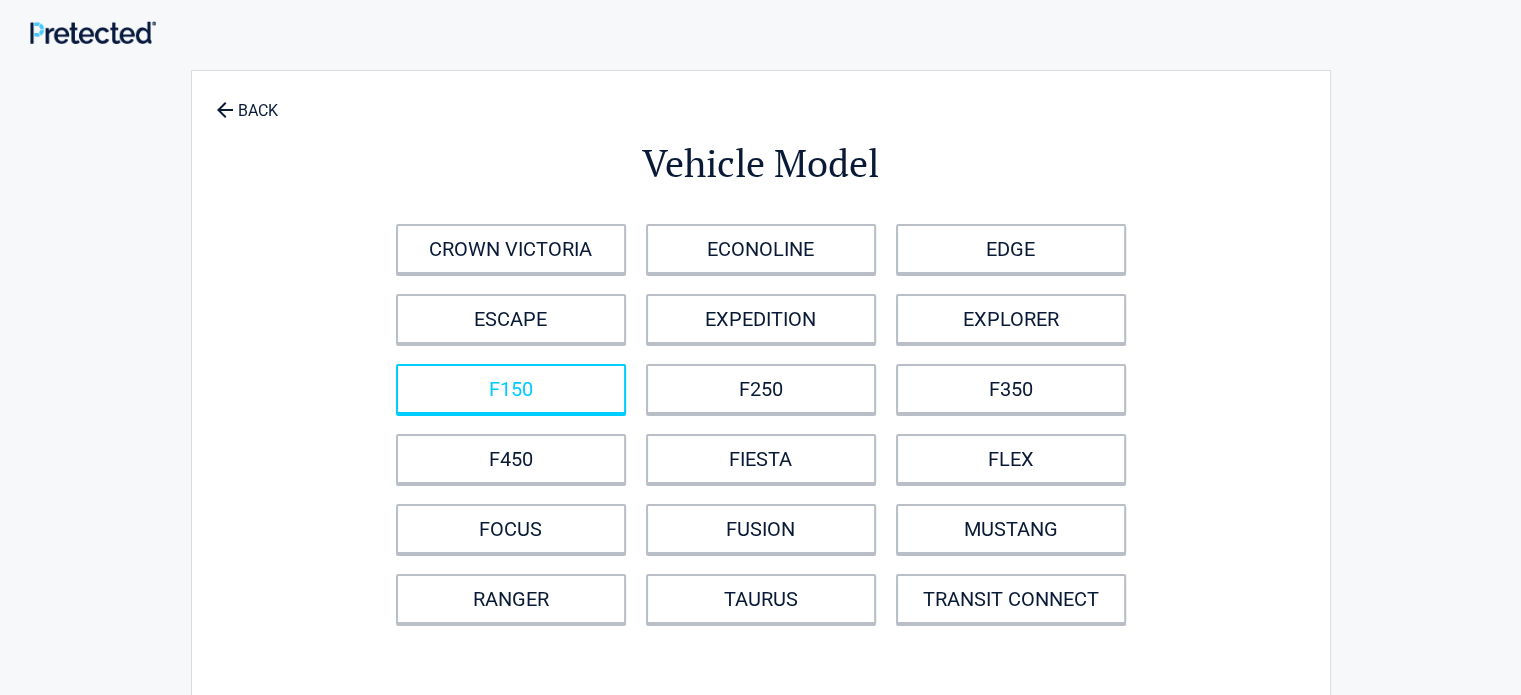 click on "F150" at bounding box center [511, 389] 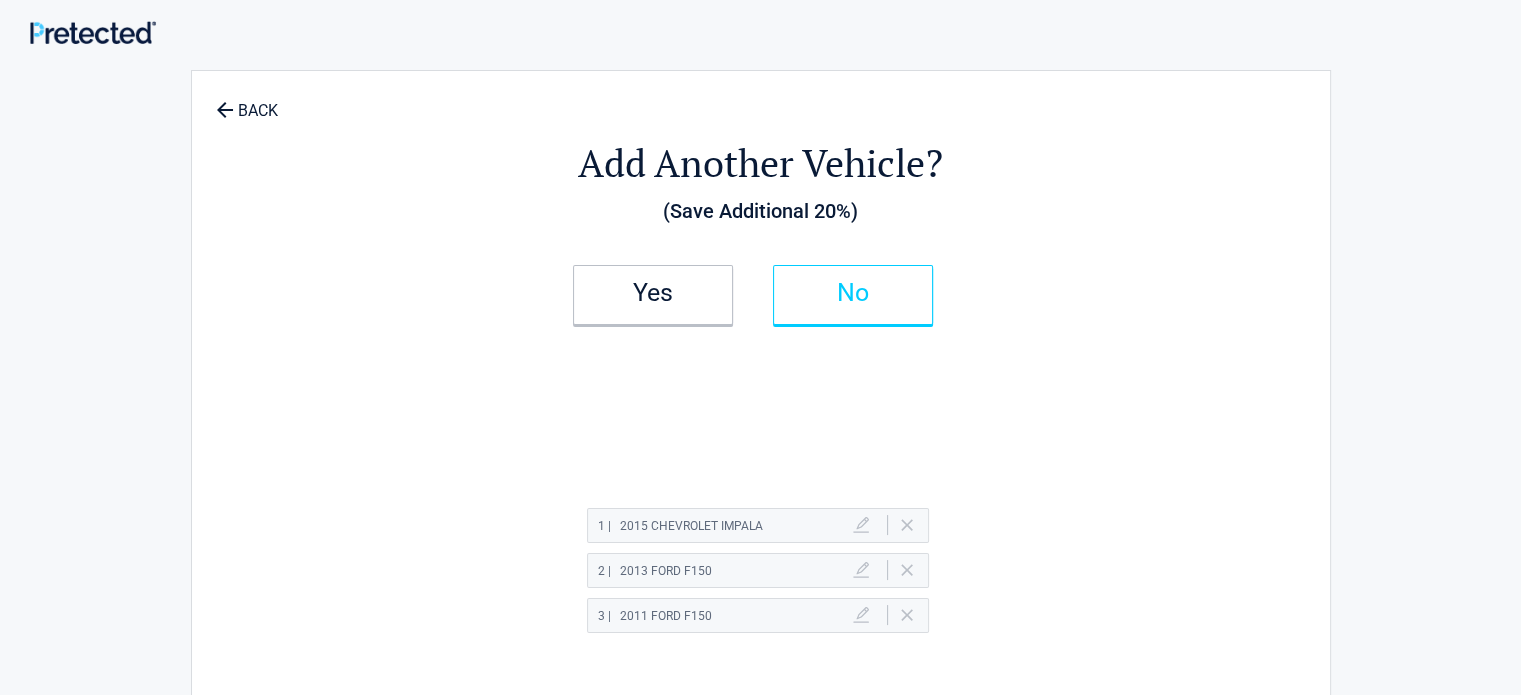 click on "No" at bounding box center [853, 293] 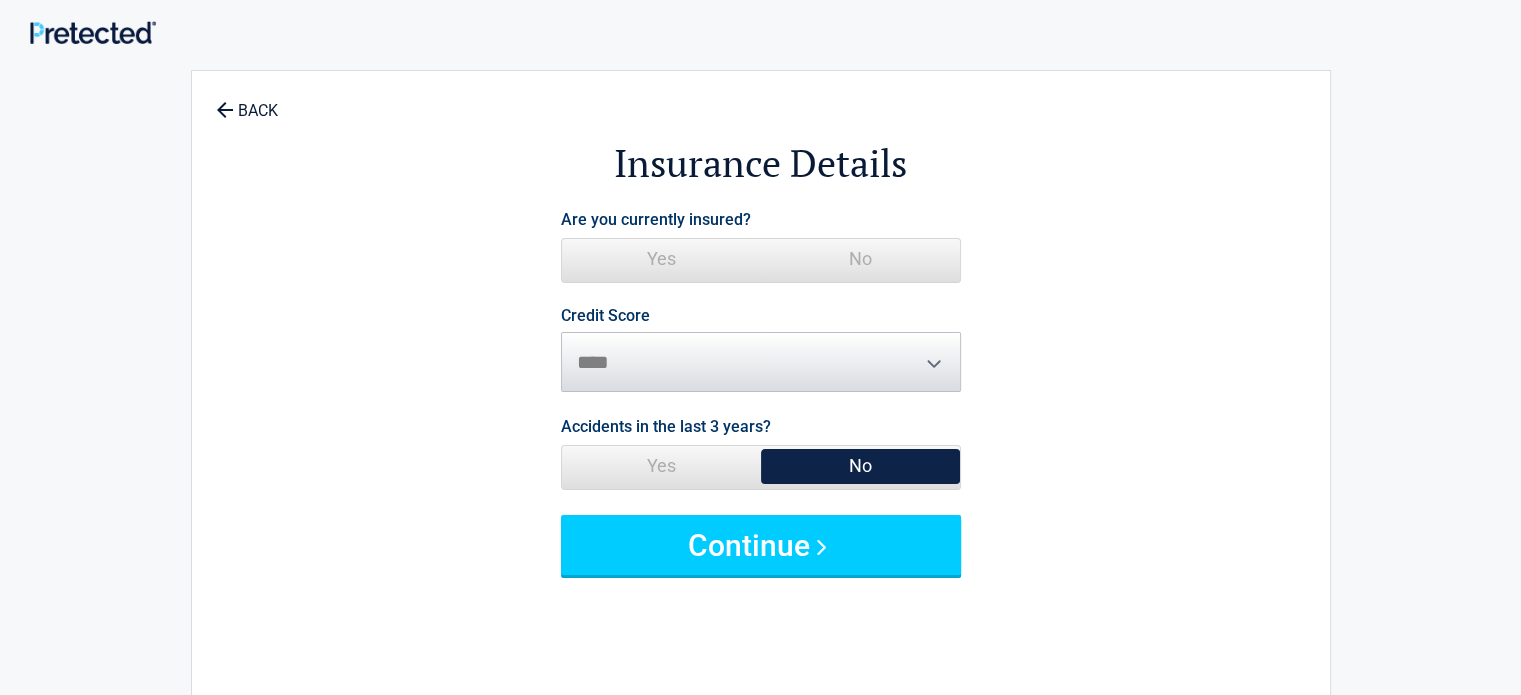 click on "Yes" at bounding box center [661, 259] 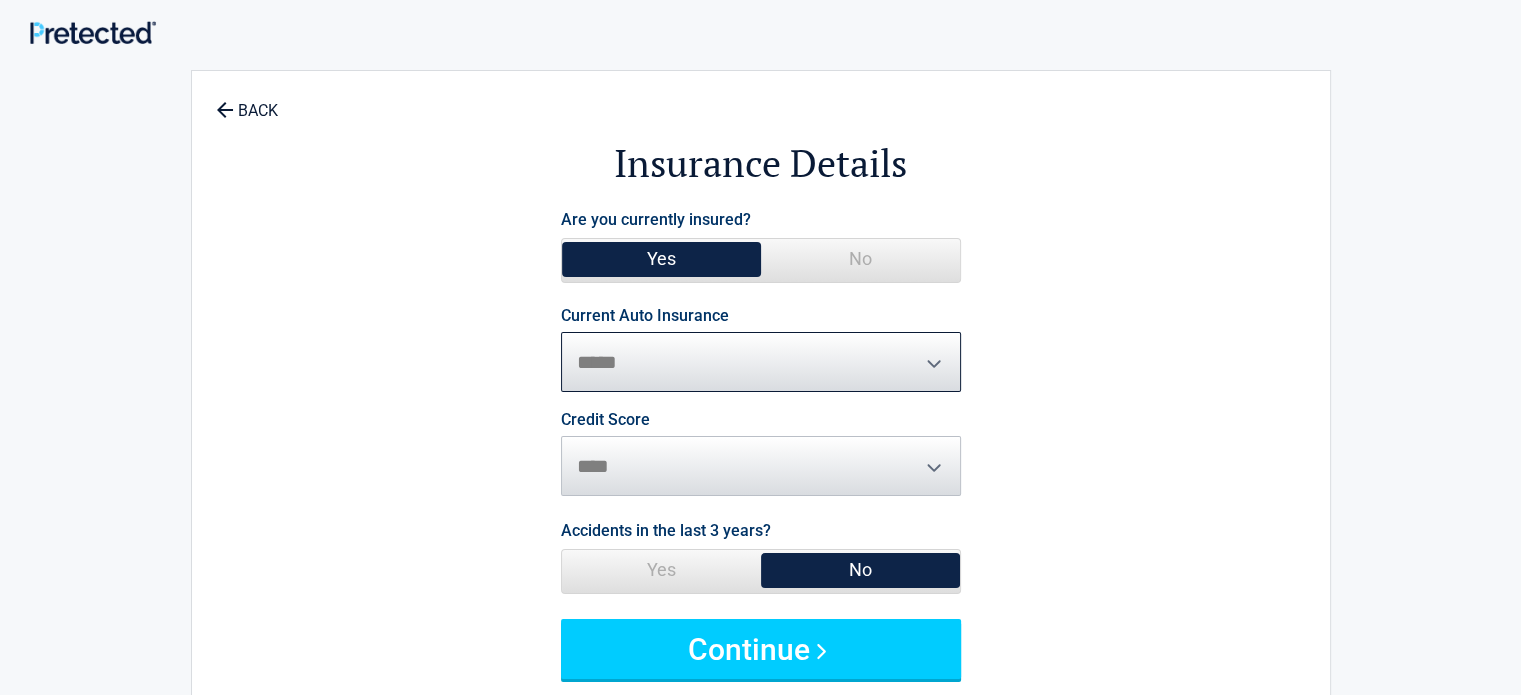click on "**********" at bounding box center [761, 362] 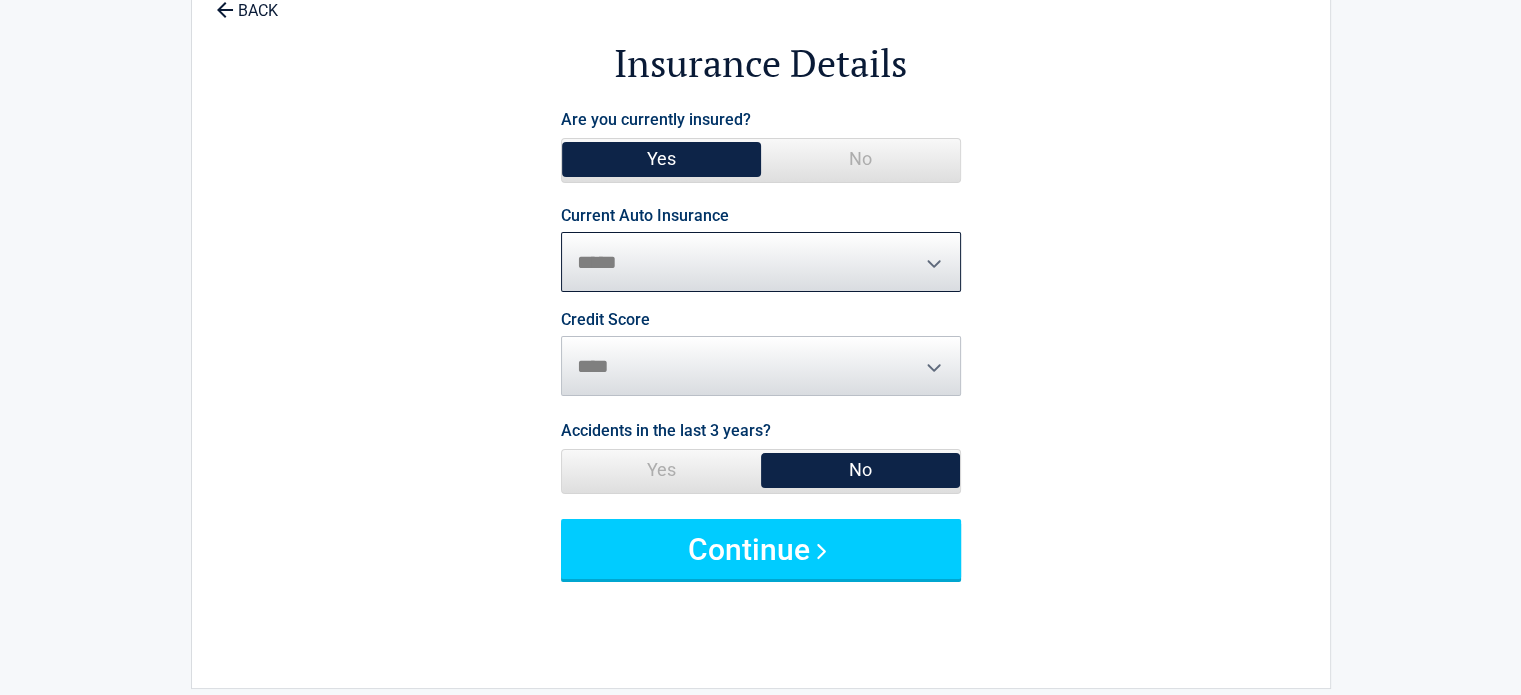 scroll, scrollTop: 0, scrollLeft: 0, axis: both 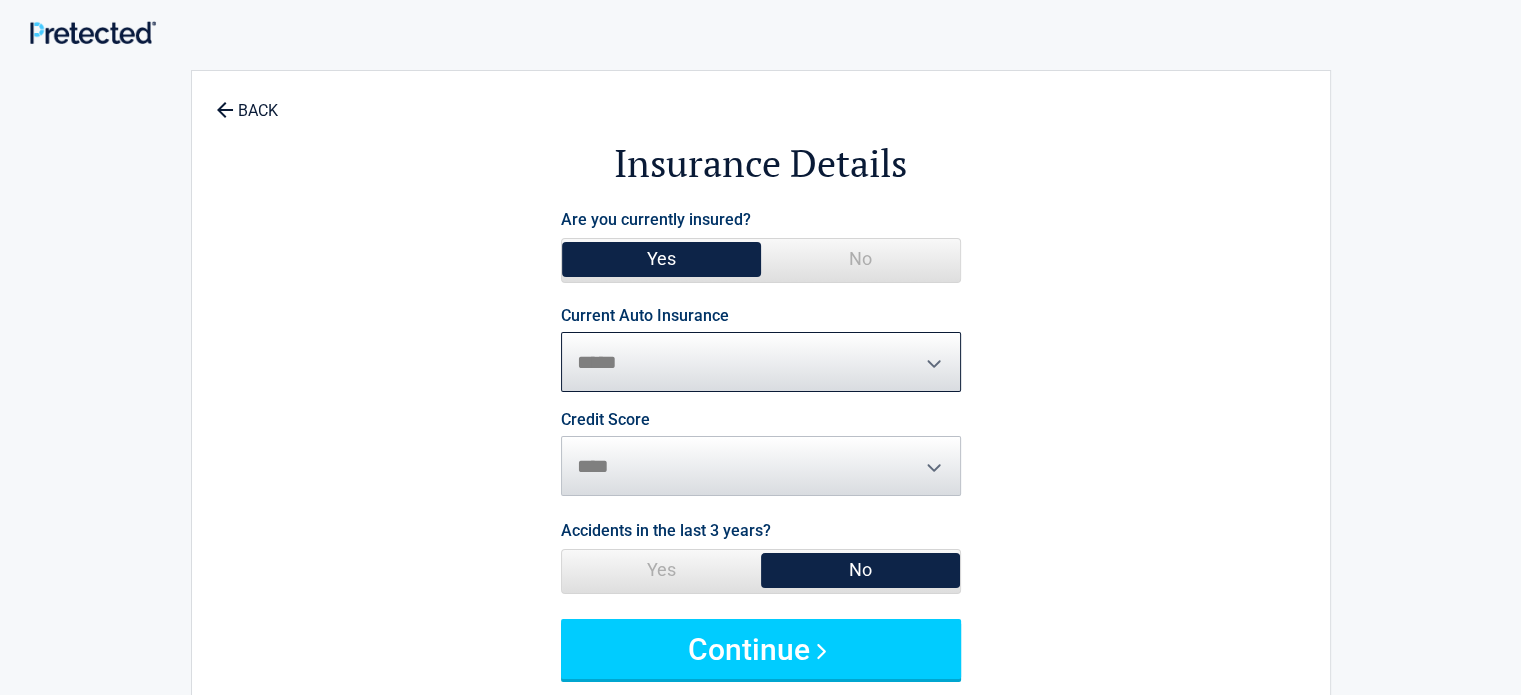 click on "**********" at bounding box center [761, 362] 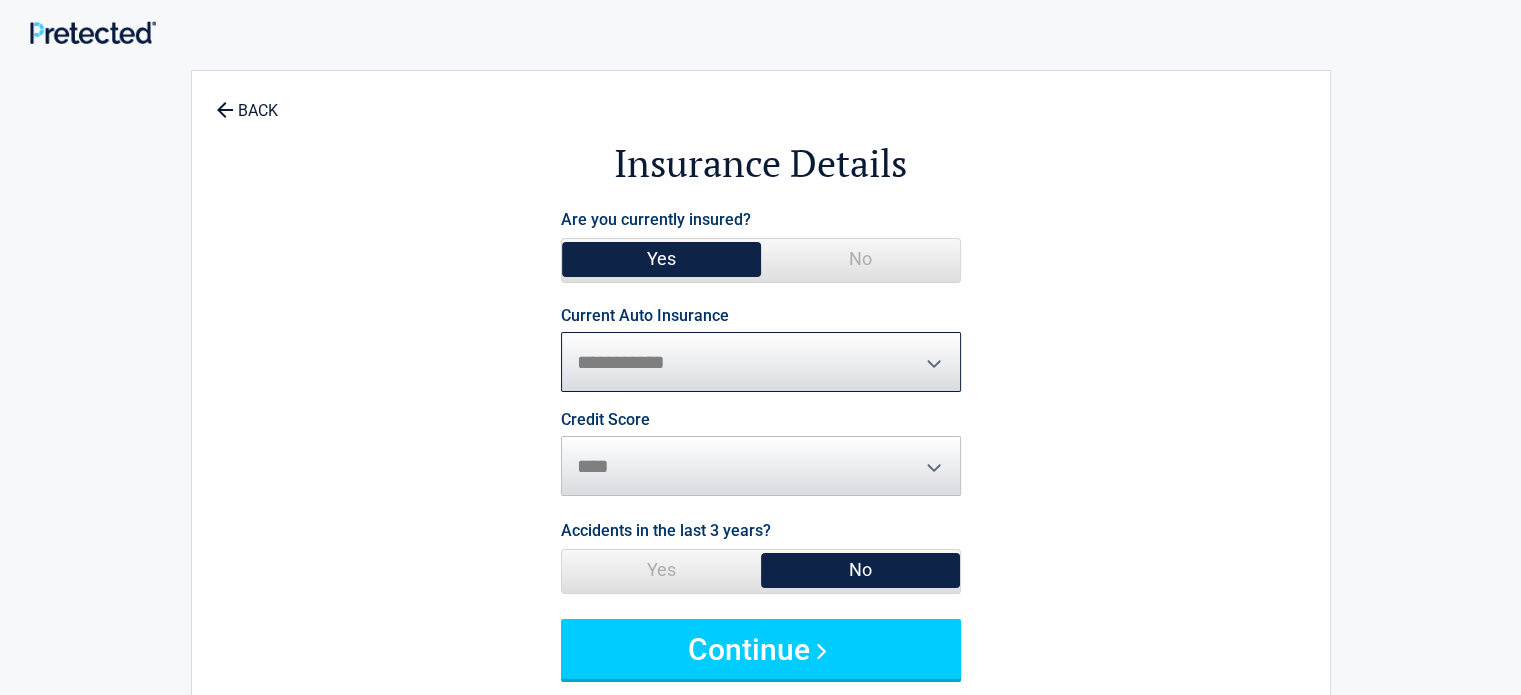 click on "**********" at bounding box center [761, 362] 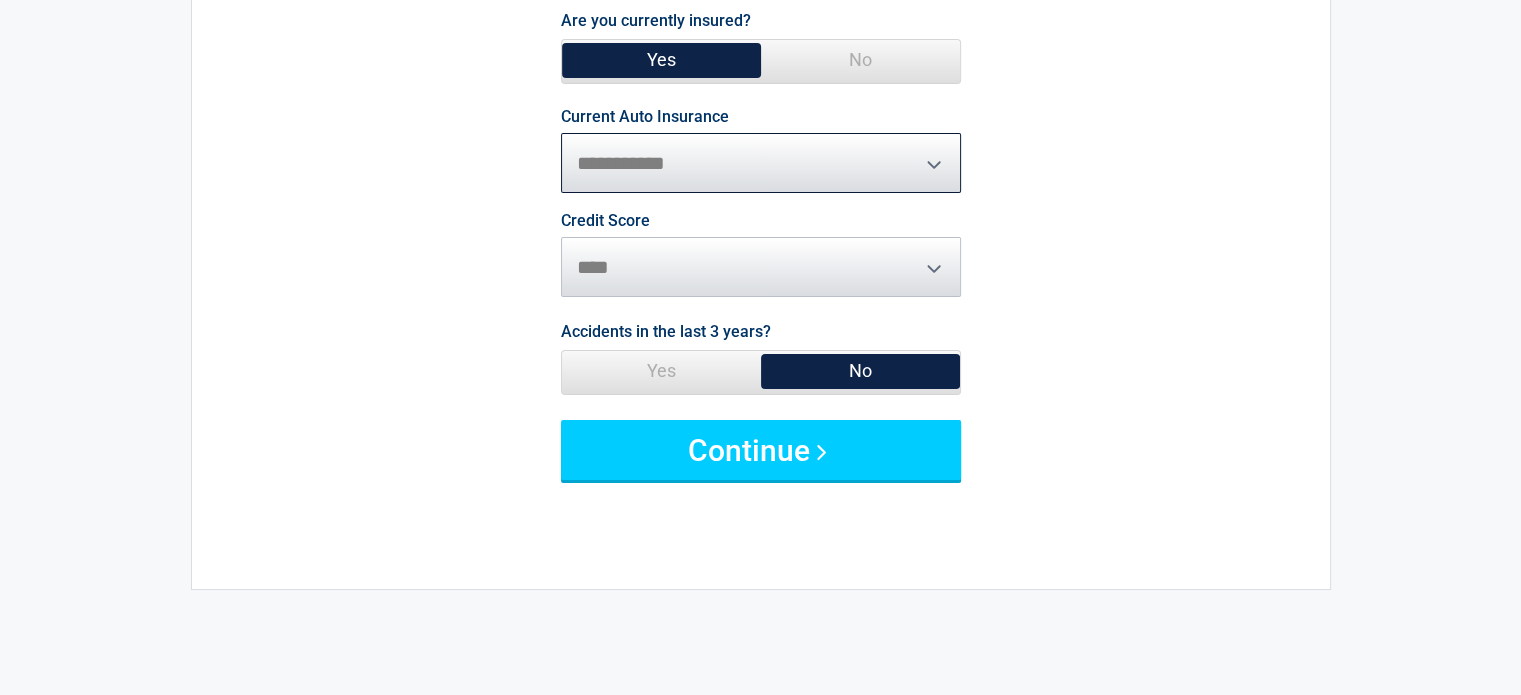 scroll, scrollTop: 200, scrollLeft: 0, axis: vertical 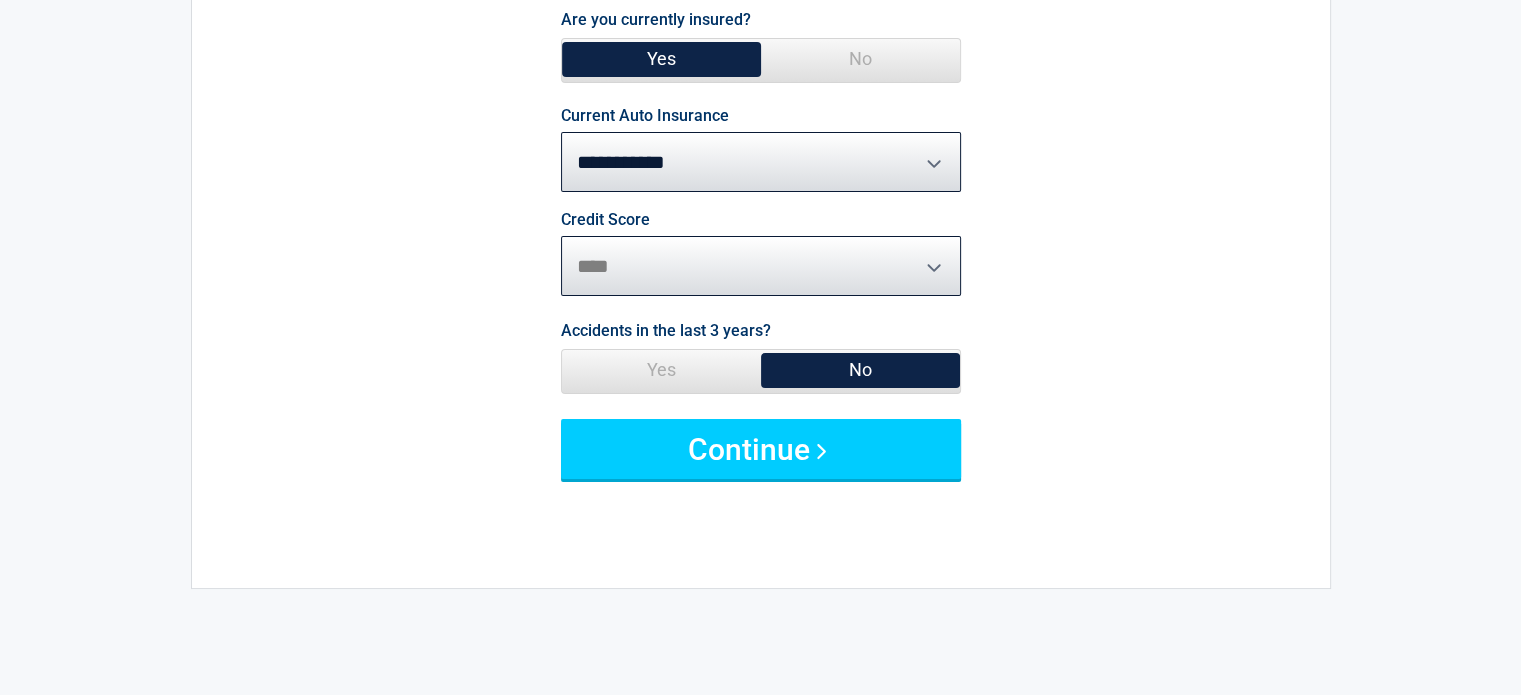 click on "*********
****
*******
****" at bounding box center [761, 266] 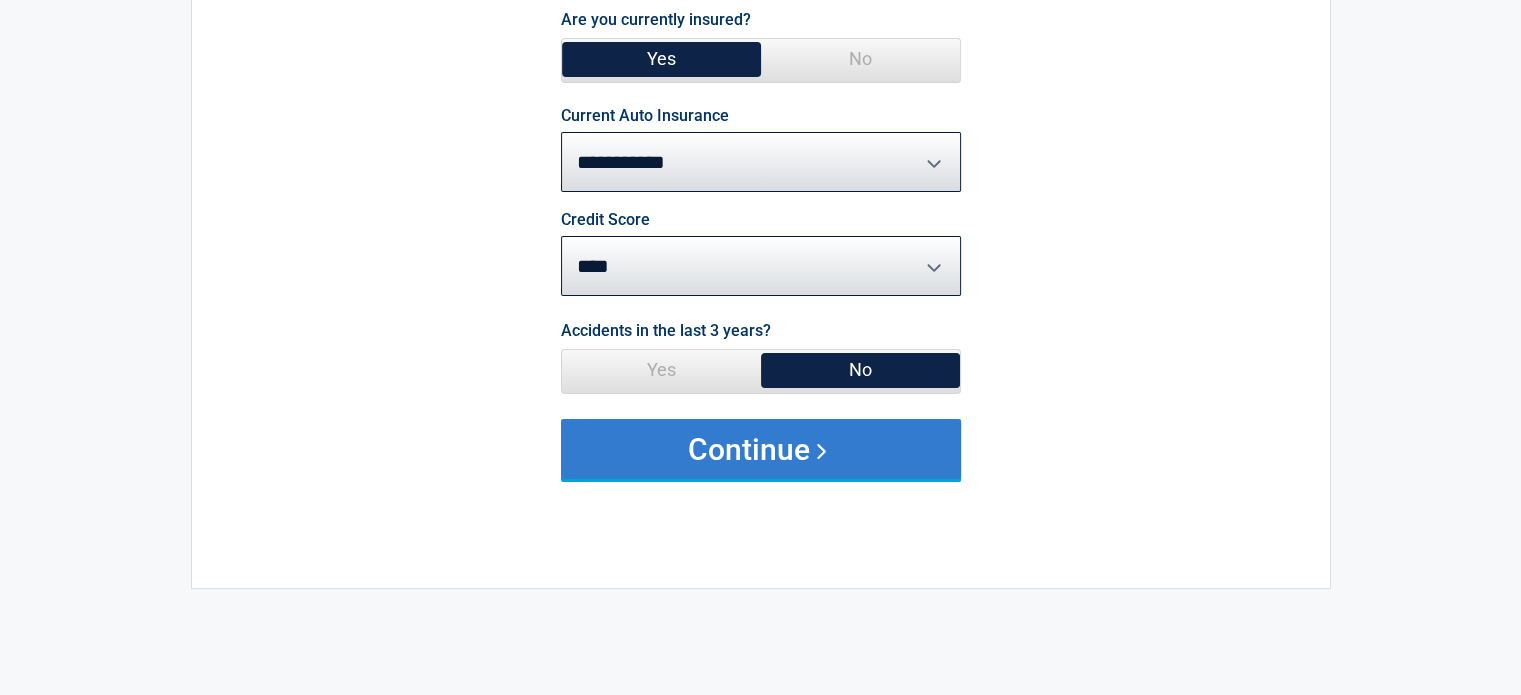 click on "Continue" at bounding box center (761, 449) 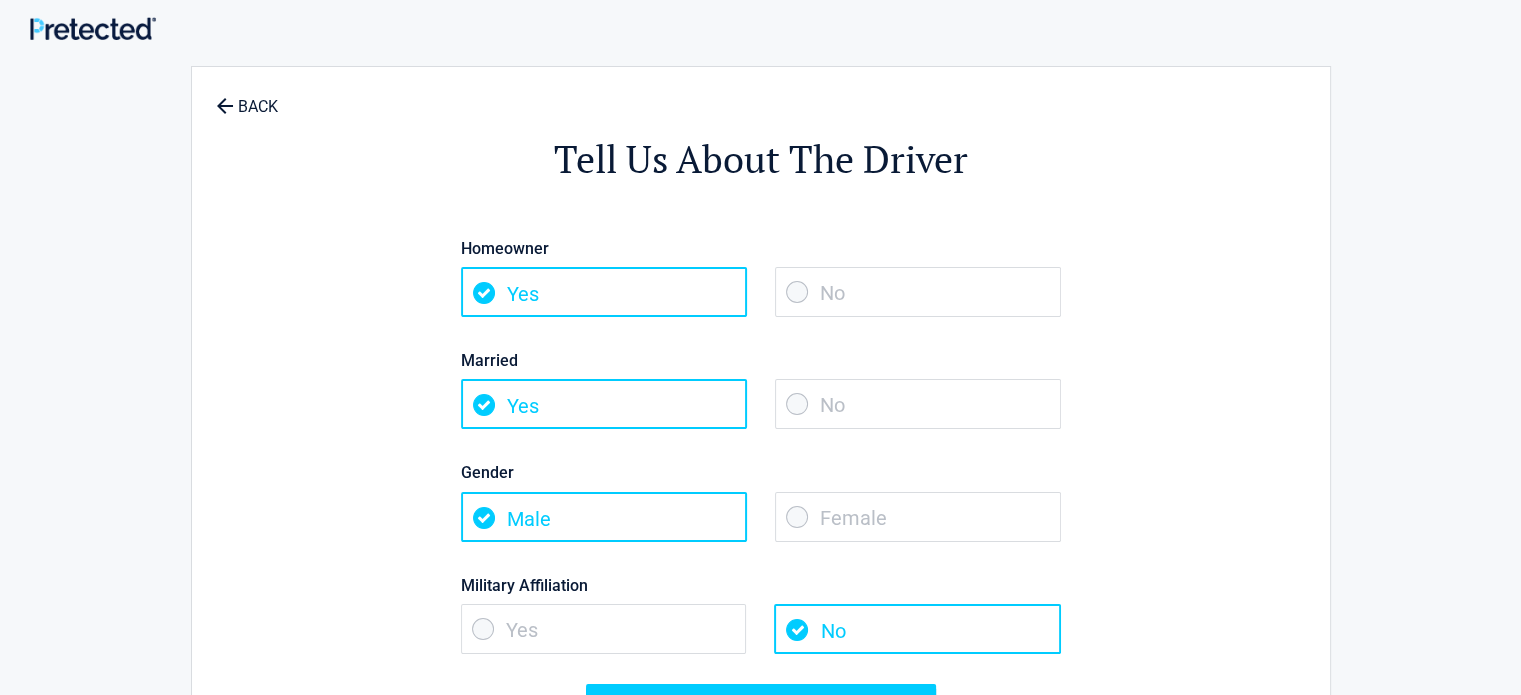 scroll, scrollTop: 0, scrollLeft: 0, axis: both 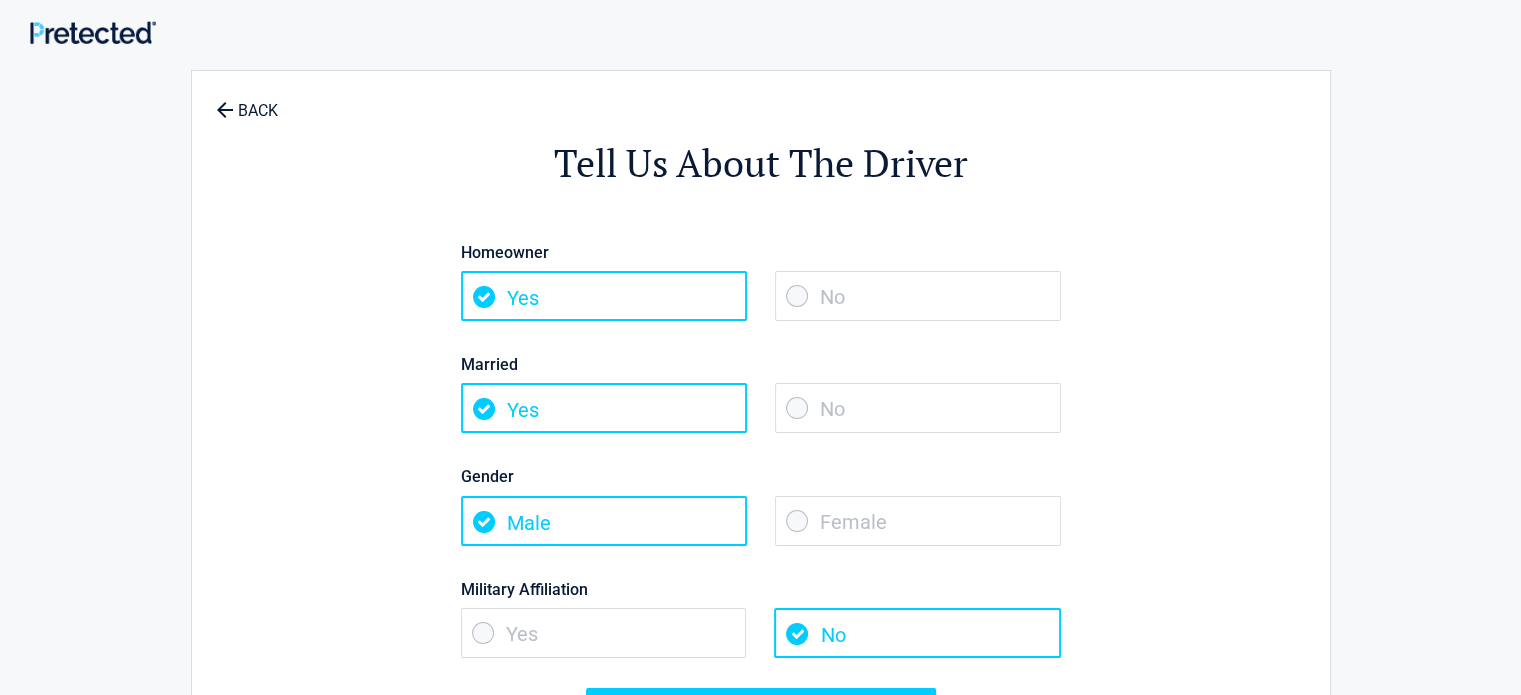 click on "Yes" at bounding box center (604, 296) 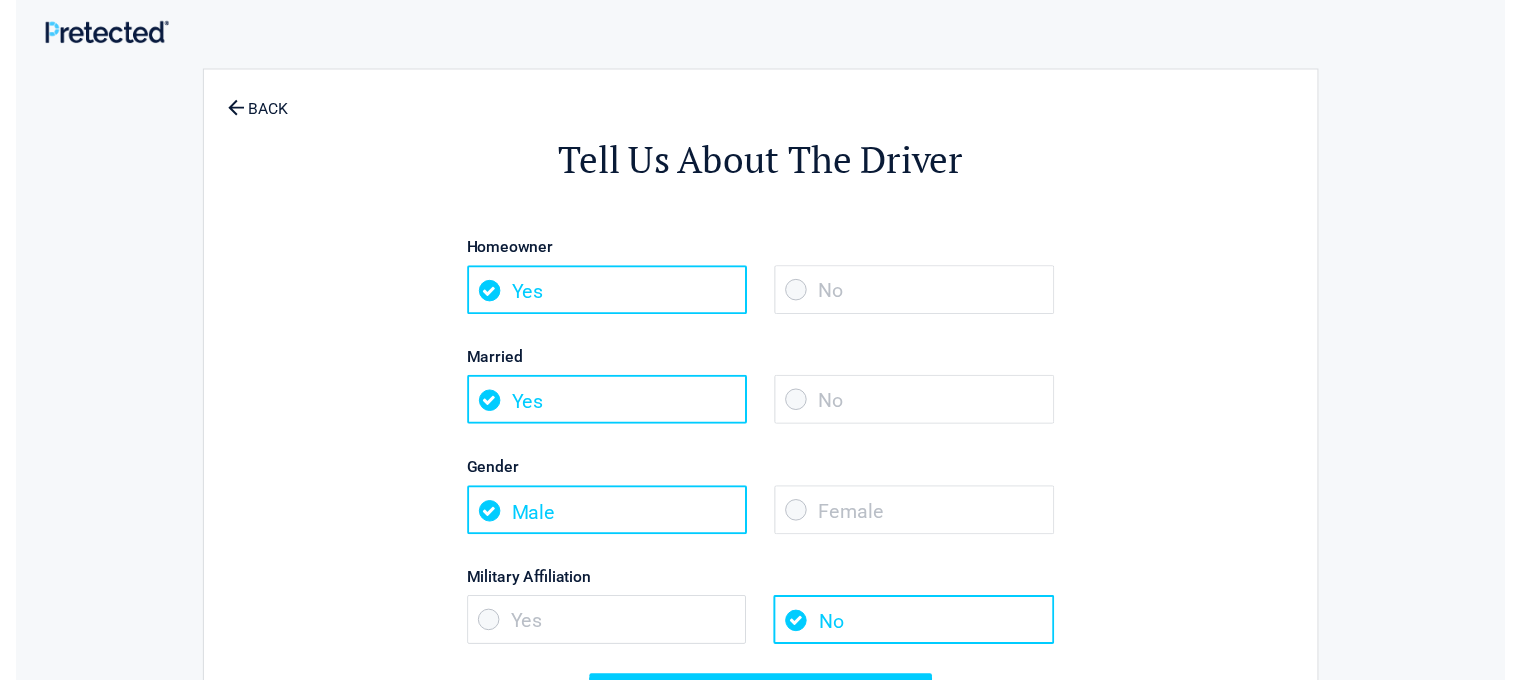 scroll, scrollTop: 100, scrollLeft: 0, axis: vertical 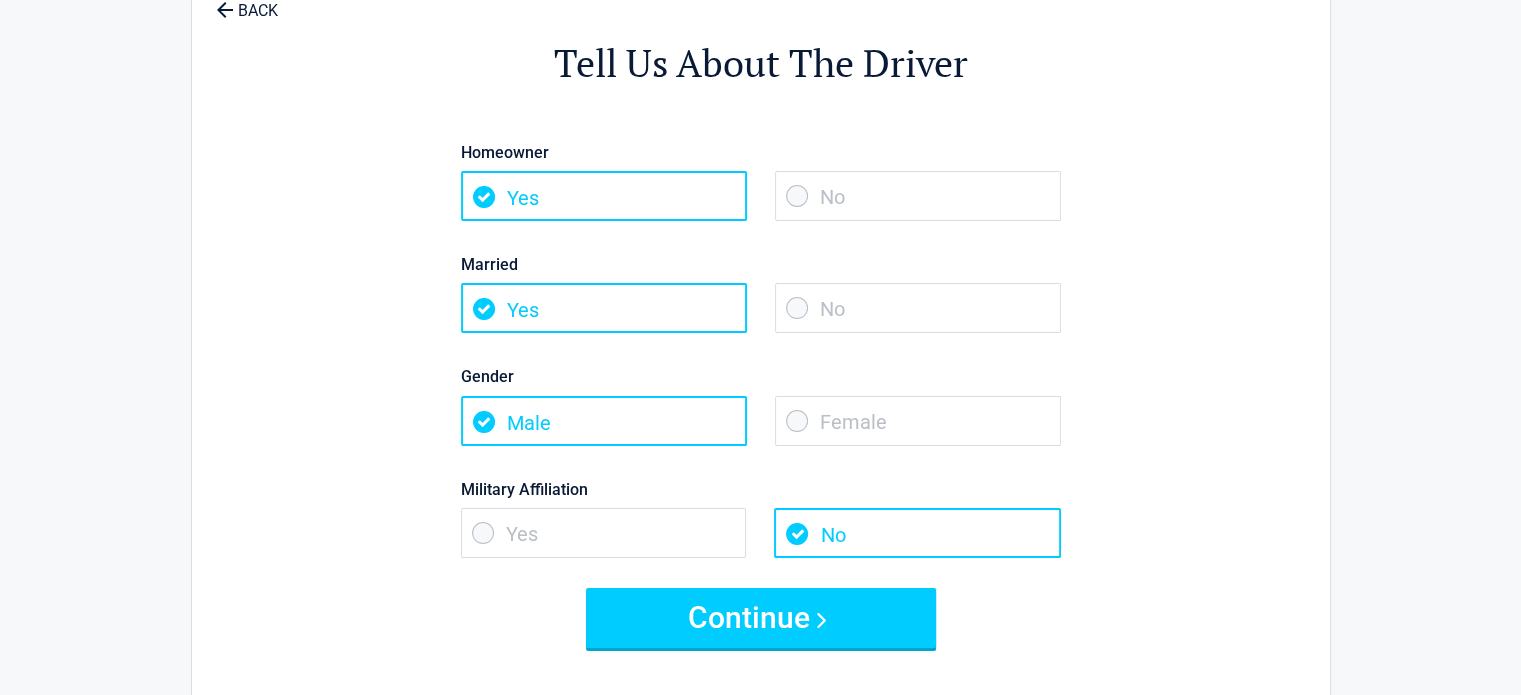 click on "Yes" at bounding box center (604, 308) 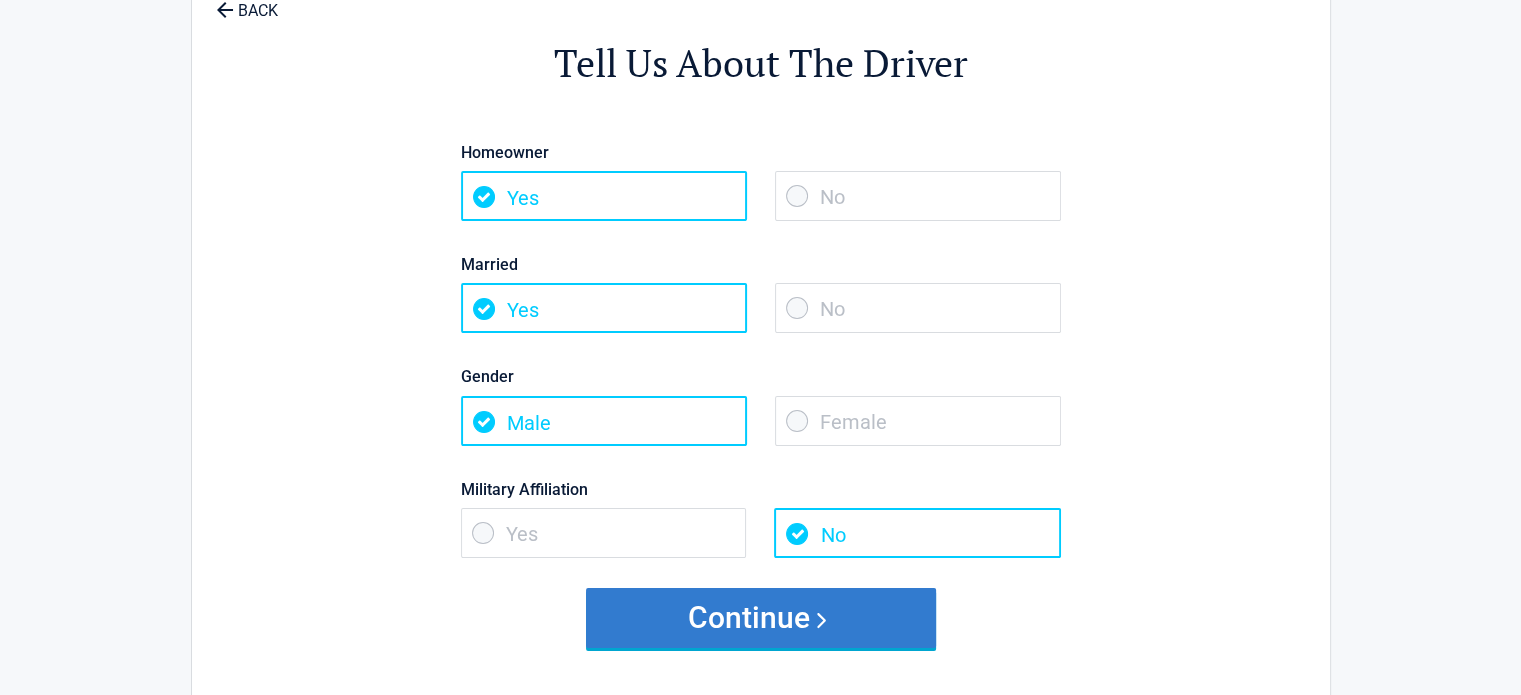 click on "Continue" at bounding box center (761, 618) 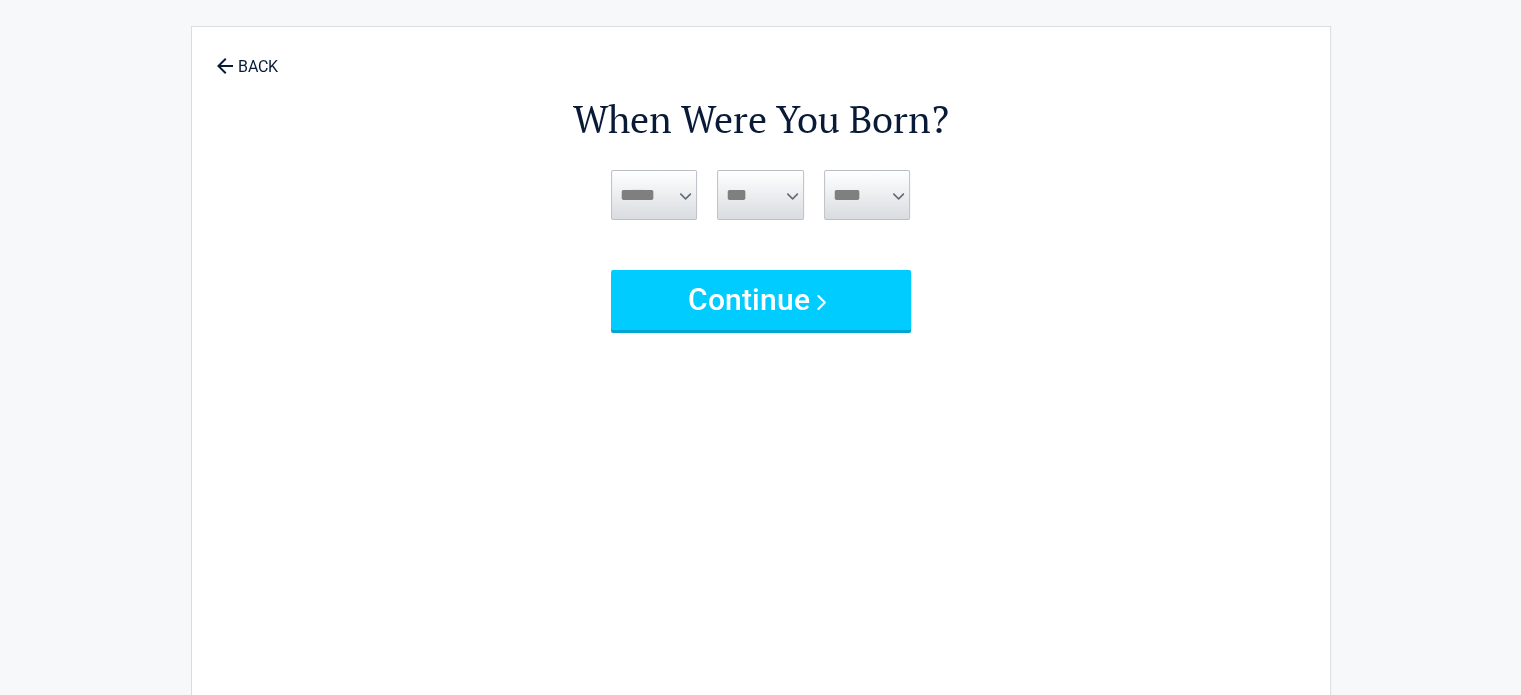scroll, scrollTop: 0, scrollLeft: 0, axis: both 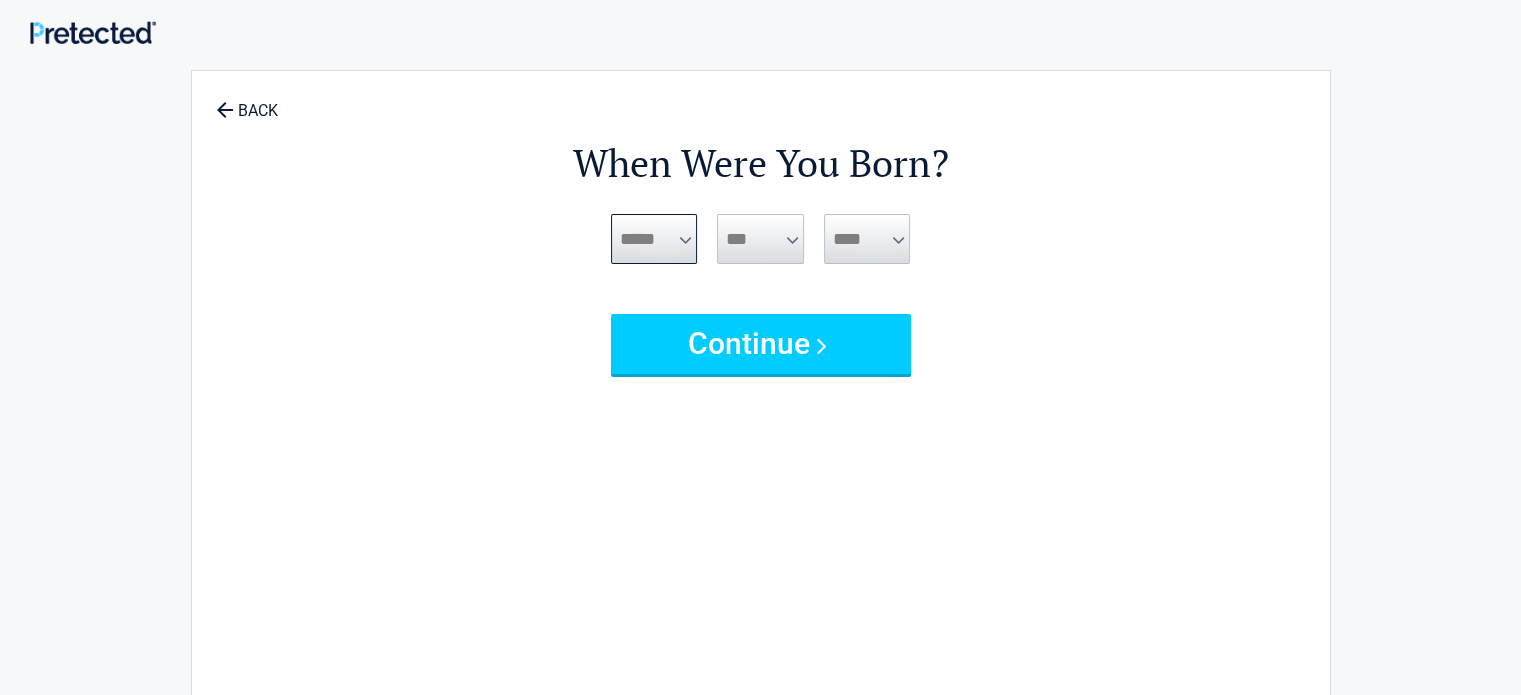 click on "*****
***
***
***
***
***
***
***
***
***
***
***
***" at bounding box center (654, 239) 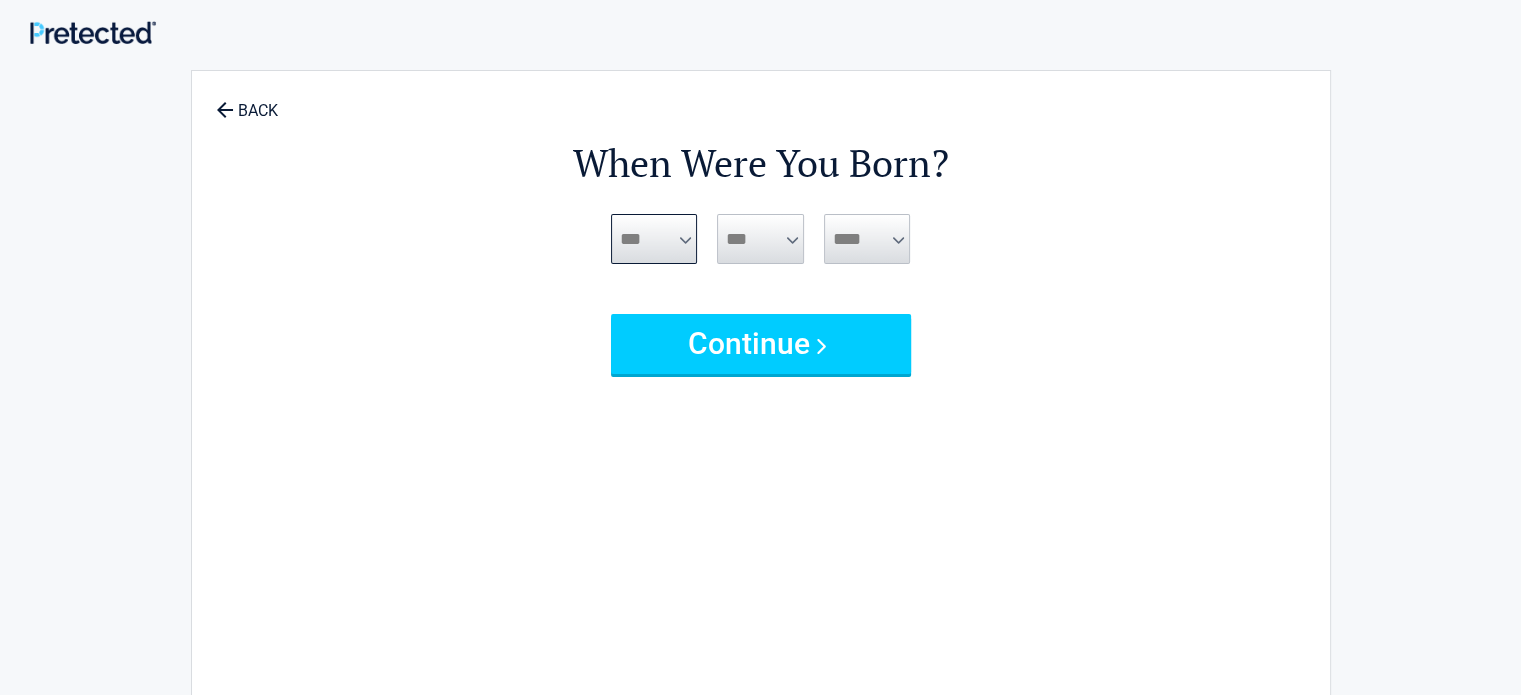 click on "*****
***
***
***
***
***
***
***
***
***
***
***
***" at bounding box center [654, 239] 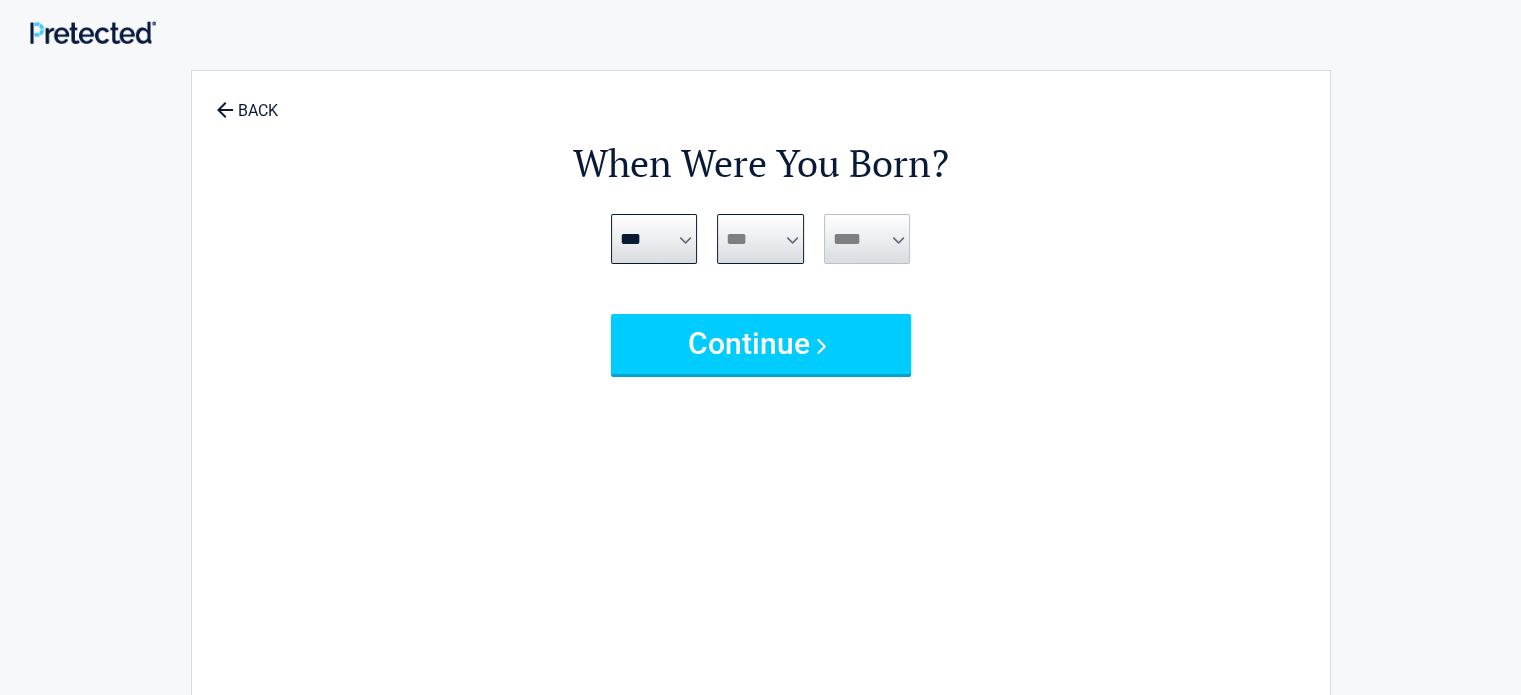 click on "*** * * * * * * * * * ** ** ** ** ** ** ** ** ** ** ** ** ** ** ** ** ** ** ** ** **" at bounding box center [760, 239] 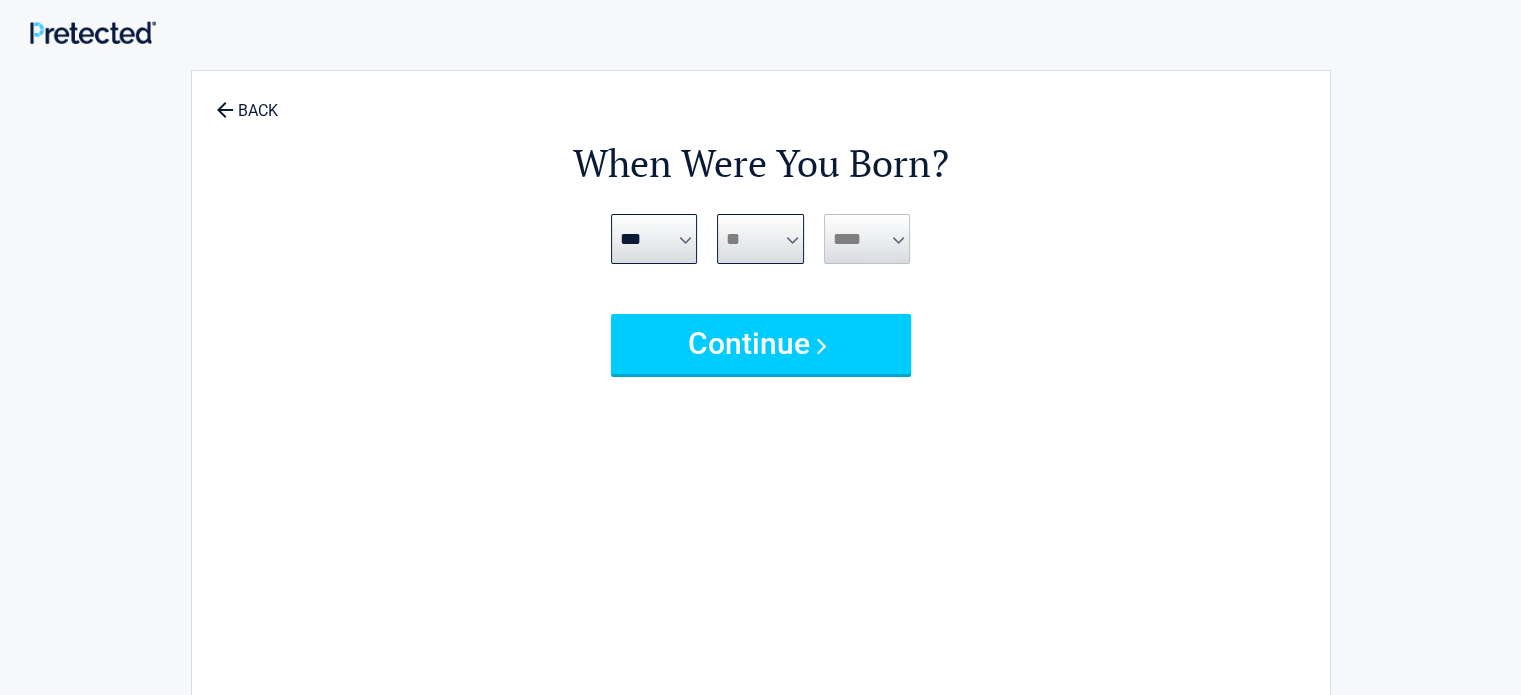 click on "*** * * * * * * * * * ** ** ** ** ** ** ** ** ** ** ** ** ** ** ** ** ** ** ** ** **" at bounding box center [760, 239] 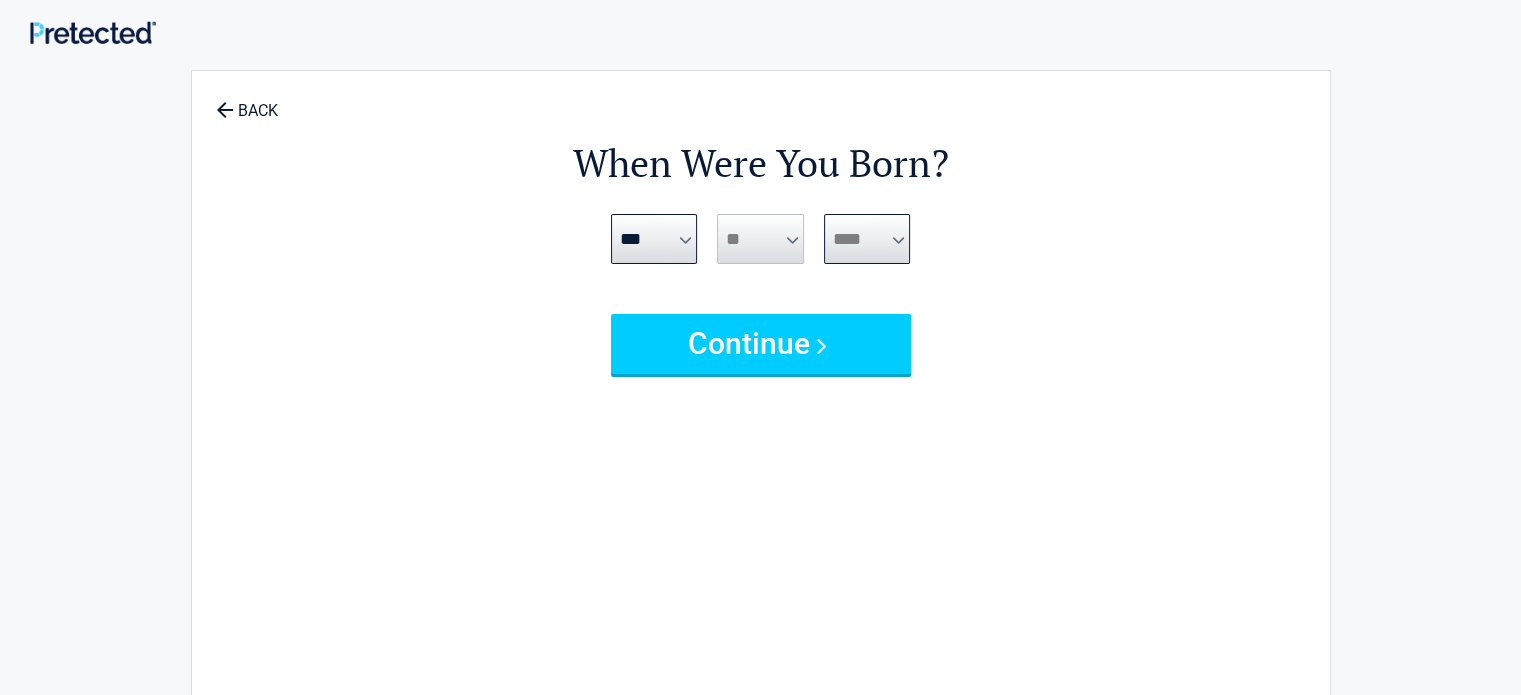 click on "****
****
****
****
****
****
****
****
****
****
****
****
****
****
****
****
****
****
****
****
****
****
****
****
****
****
****
****
****
****
****
****
****
****
****
****
****
****
****
****
****
****
****
****
****
****
****
****
****
****
****
****
****
****
****
****
****
****
****
****
****
****
****
****" at bounding box center [867, 239] 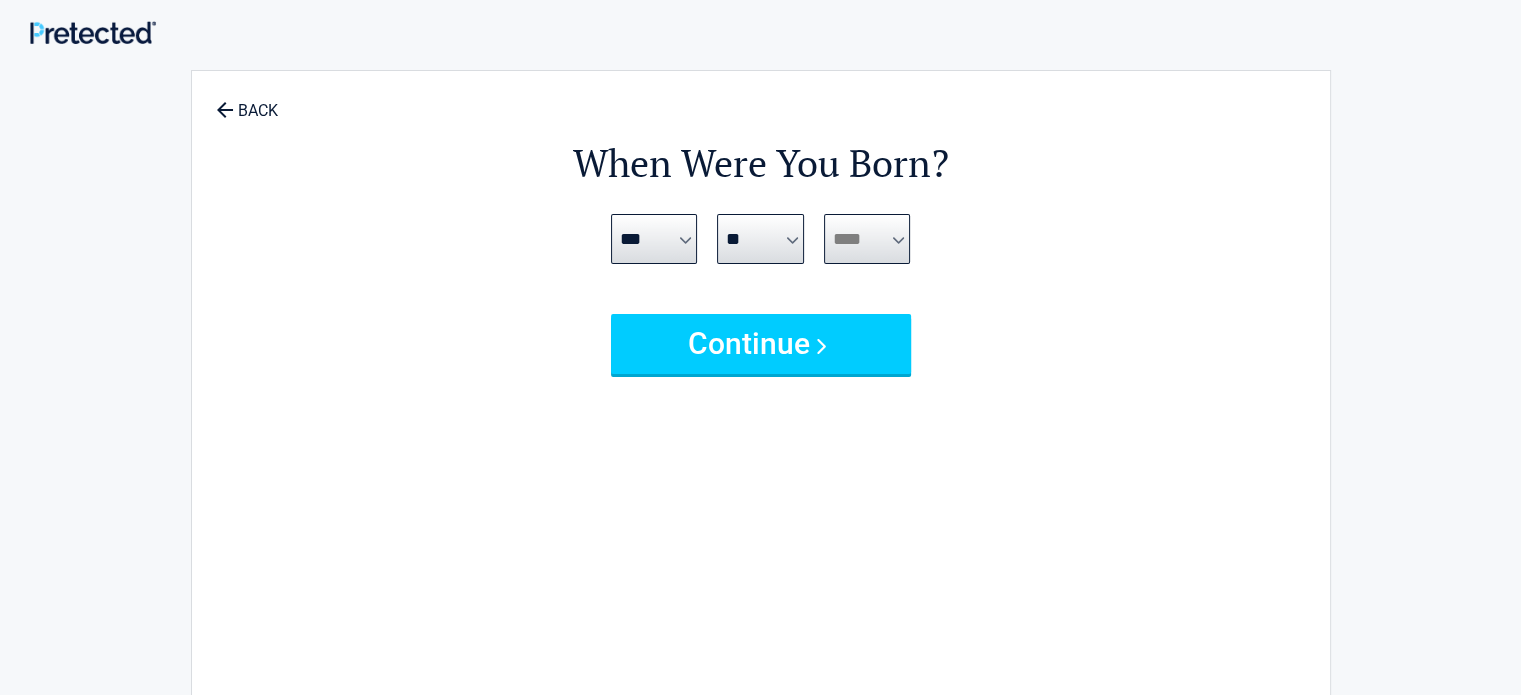 select on "****" 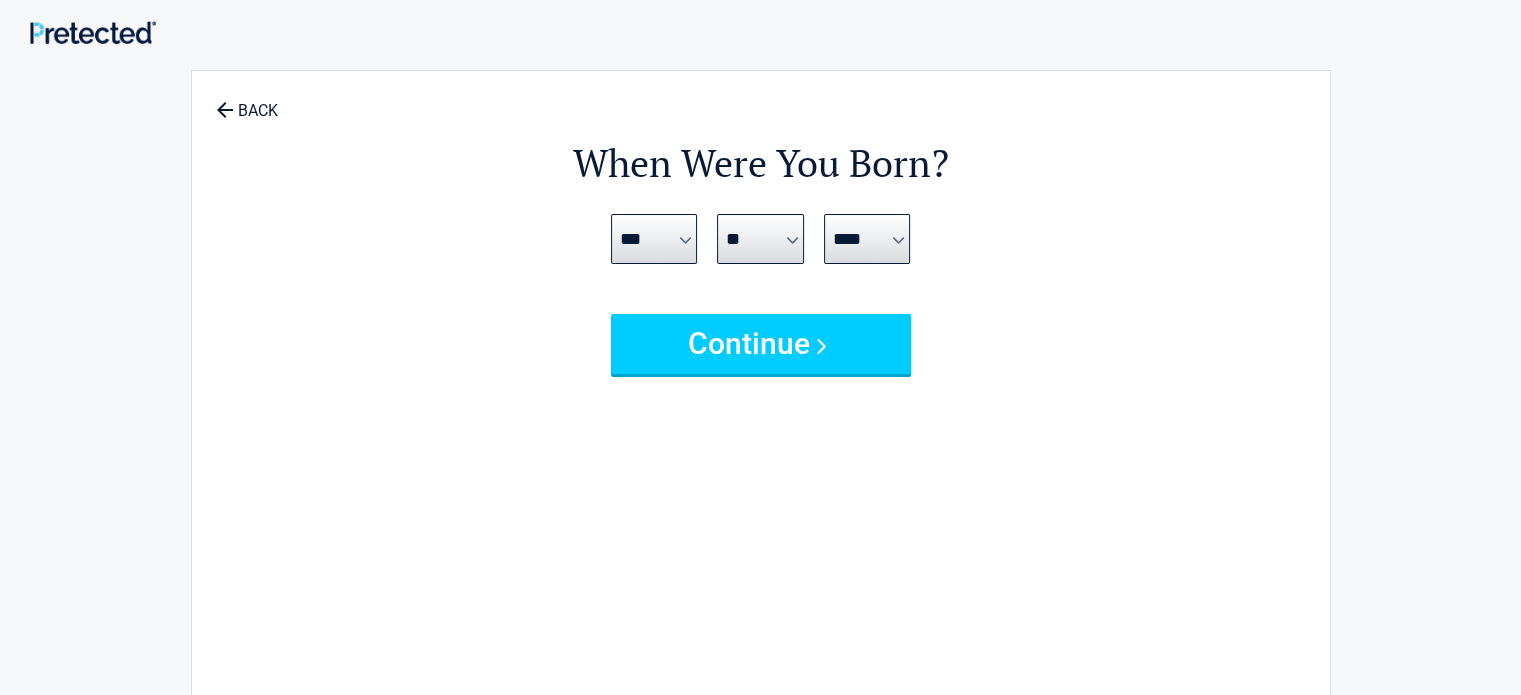 click on "When Were You Born?
[DATE]
***
***
***
***
***
***
***
***
***
***
***
***
***
***
****
****
****
****
****
****
****
****
****
****
****
****
****
****
****
****
****
****
****
****
****
****
****
****
****
****
****
****
****
****
****
****
****
****
**** ****" at bounding box center [761, 419] 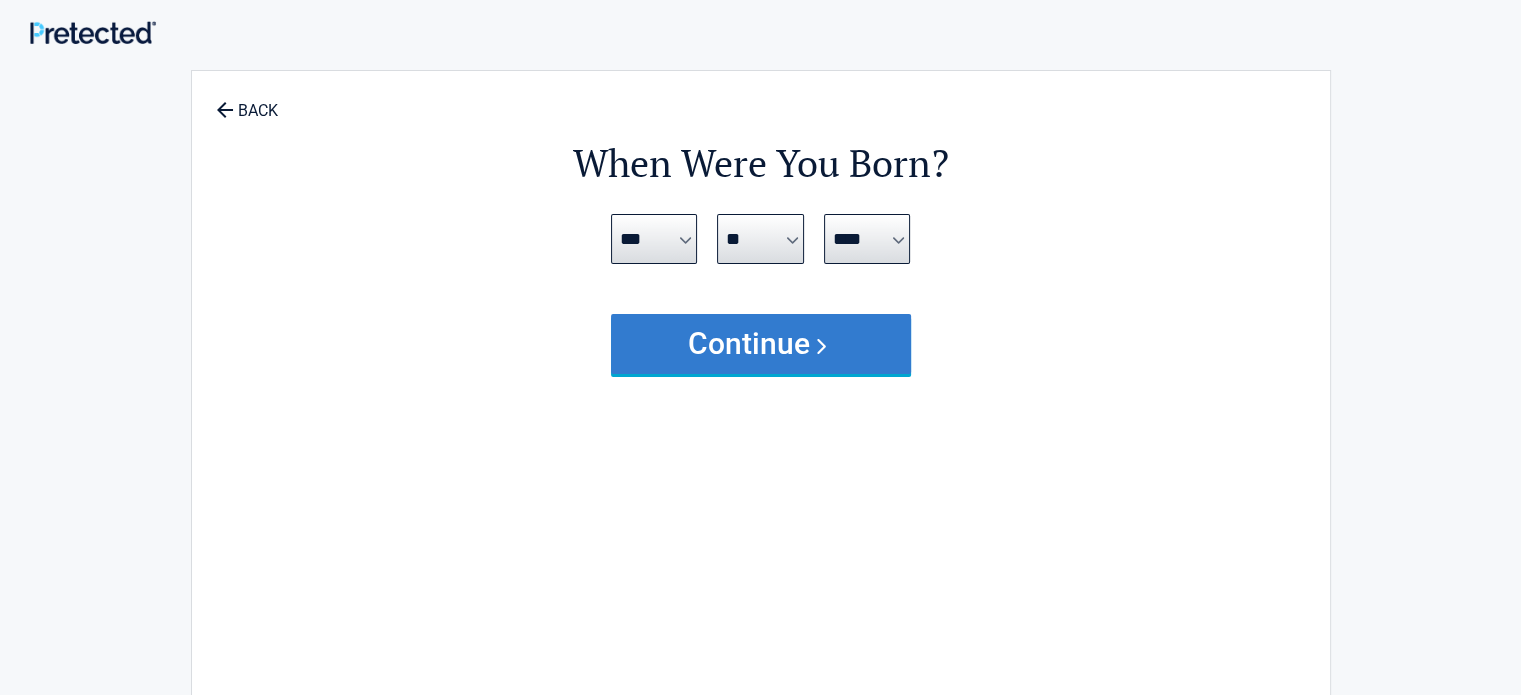 click on "Continue" at bounding box center [761, 344] 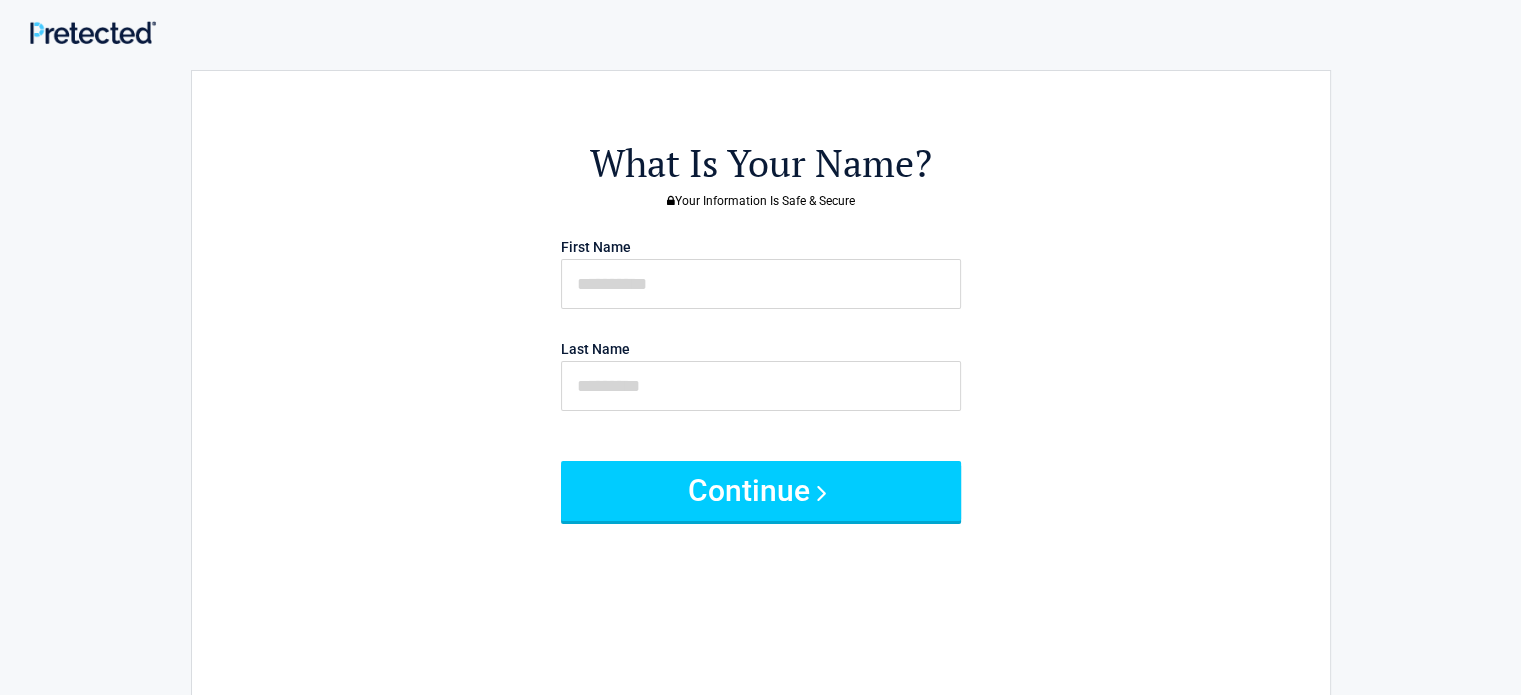 click on "First Name" at bounding box center [761, 270] 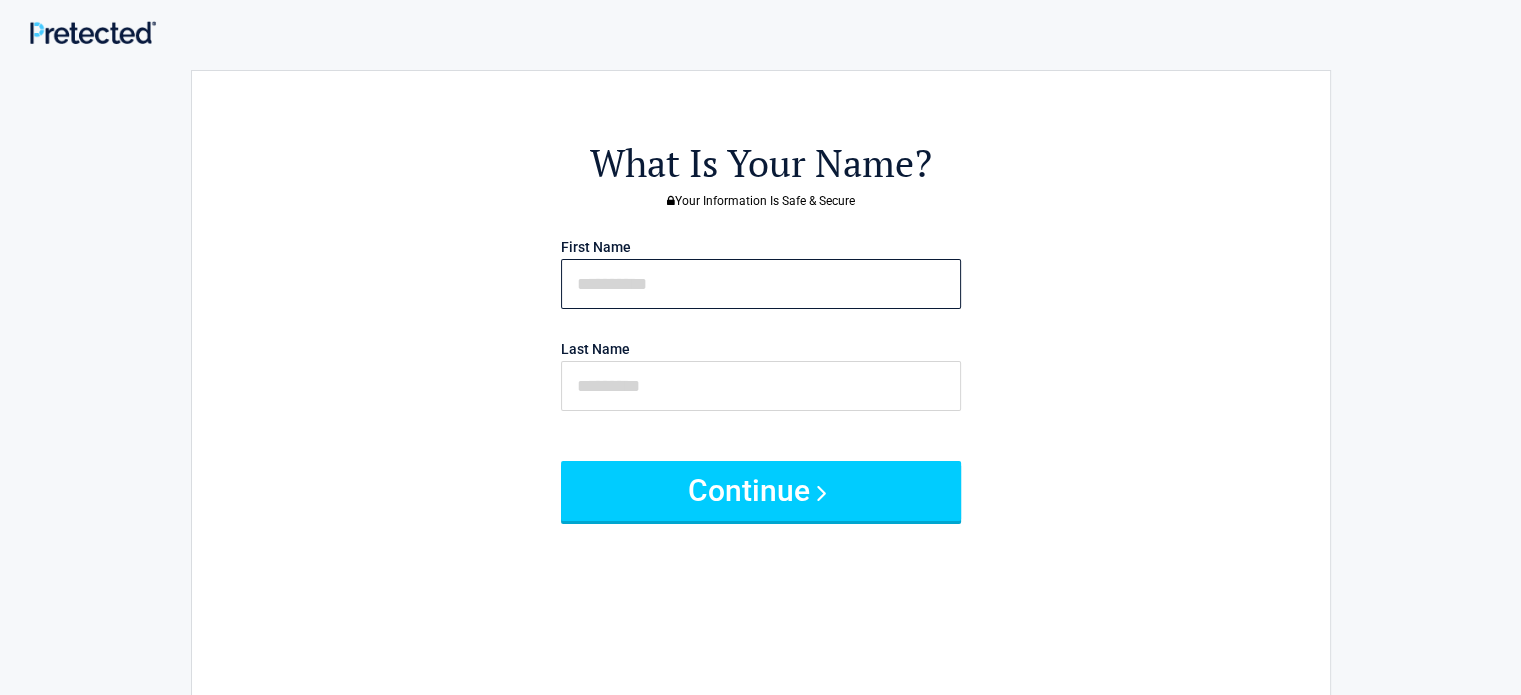 click at bounding box center (761, 284) 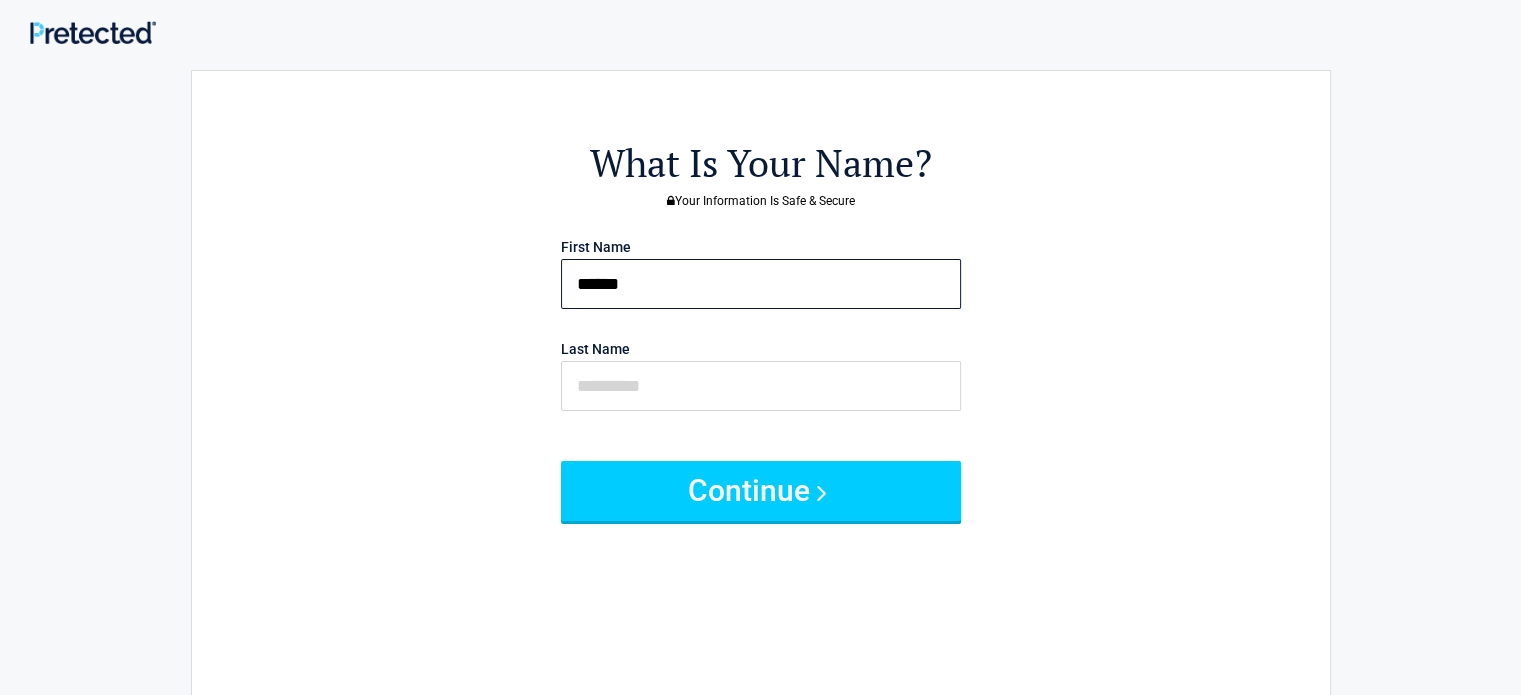type on "******" 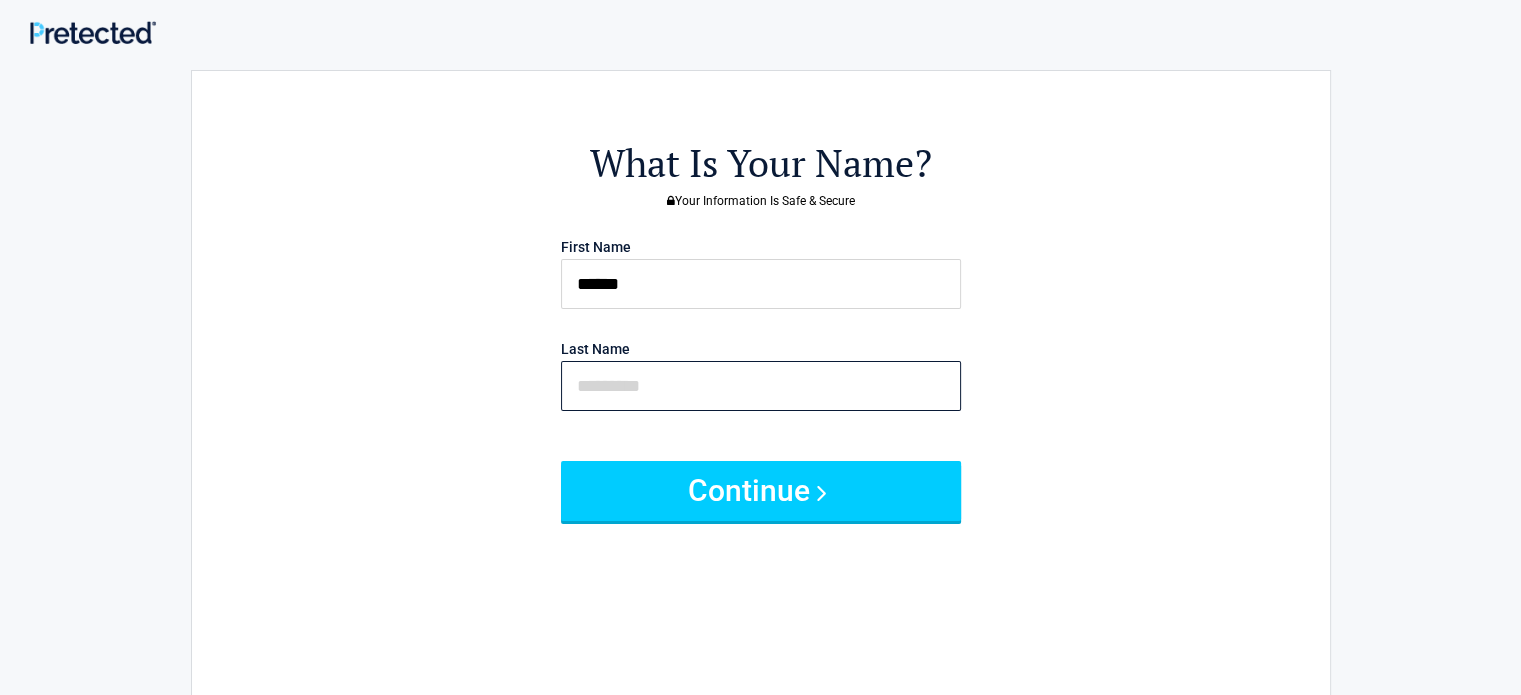 click at bounding box center [761, 386] 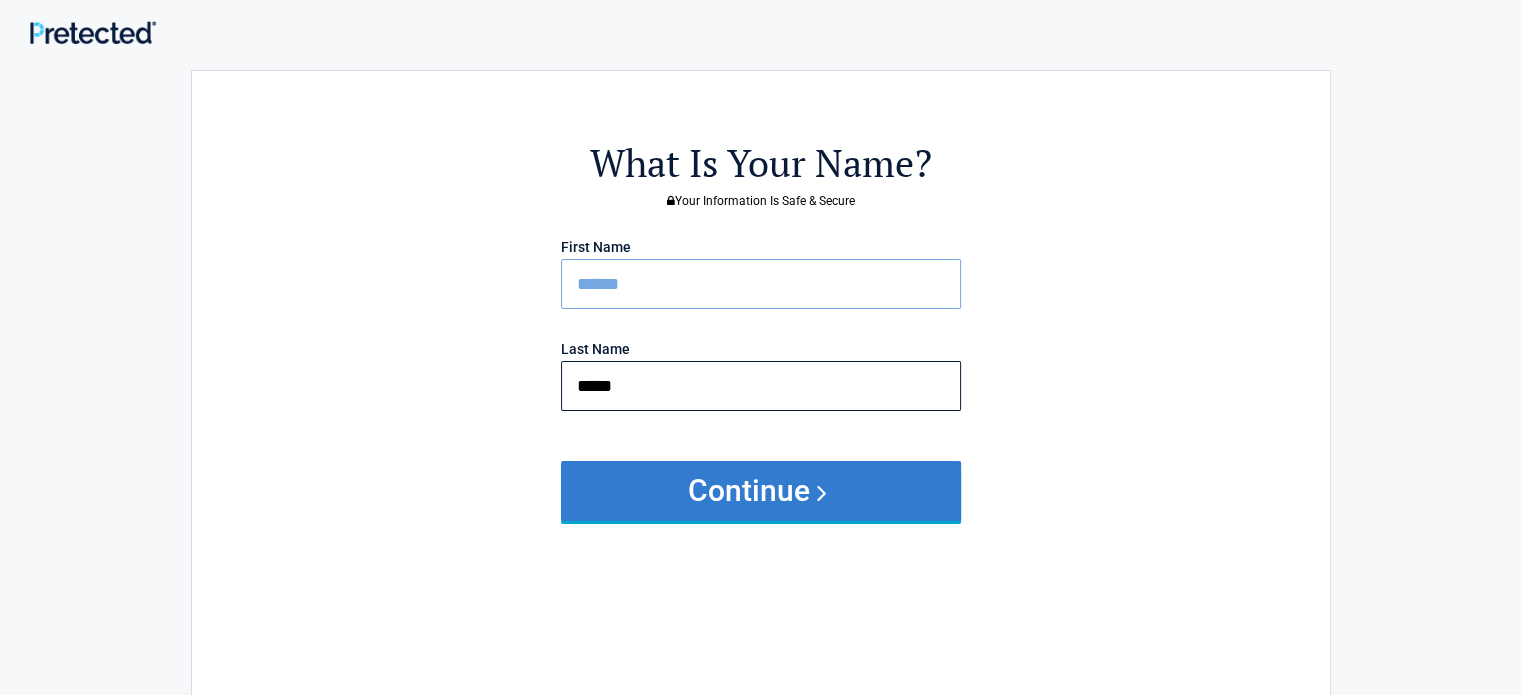type on "*****" 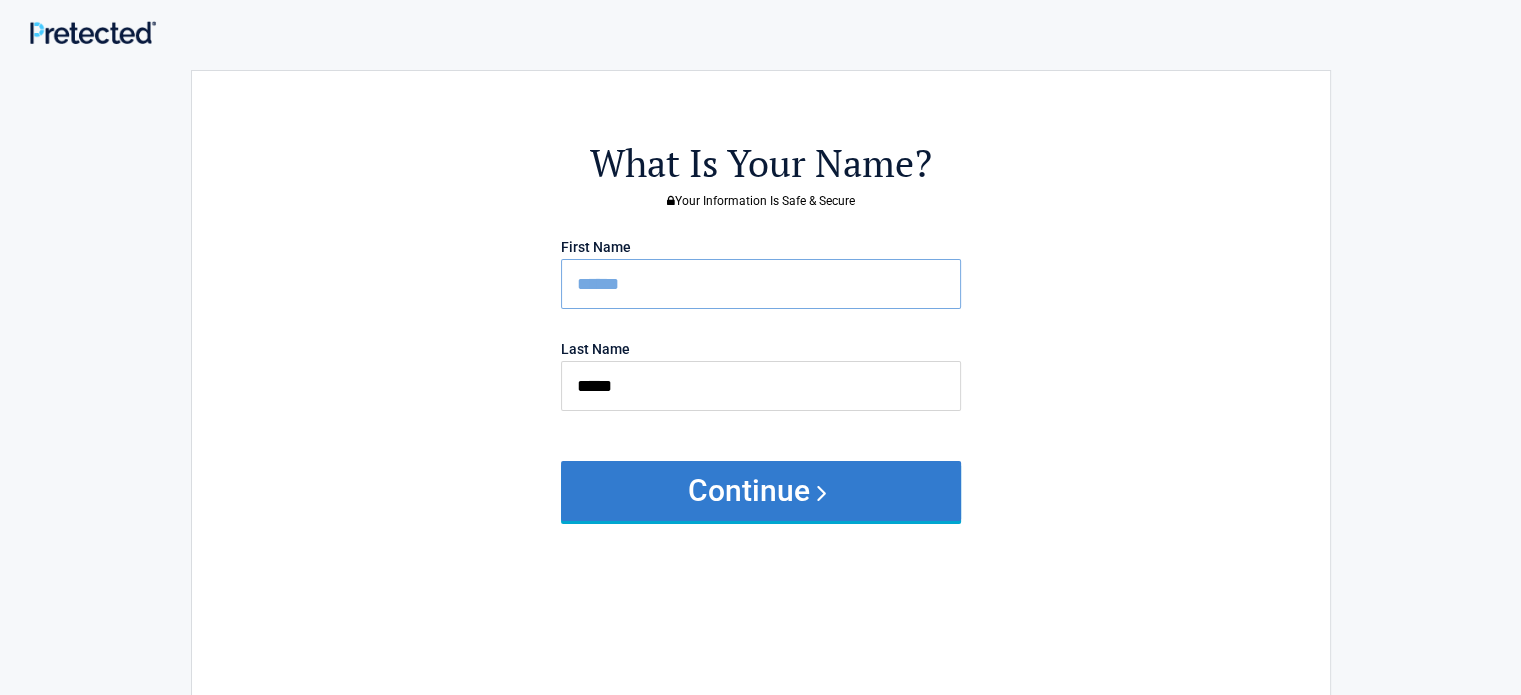 click on "Continue" at bounding box center [761, 491] 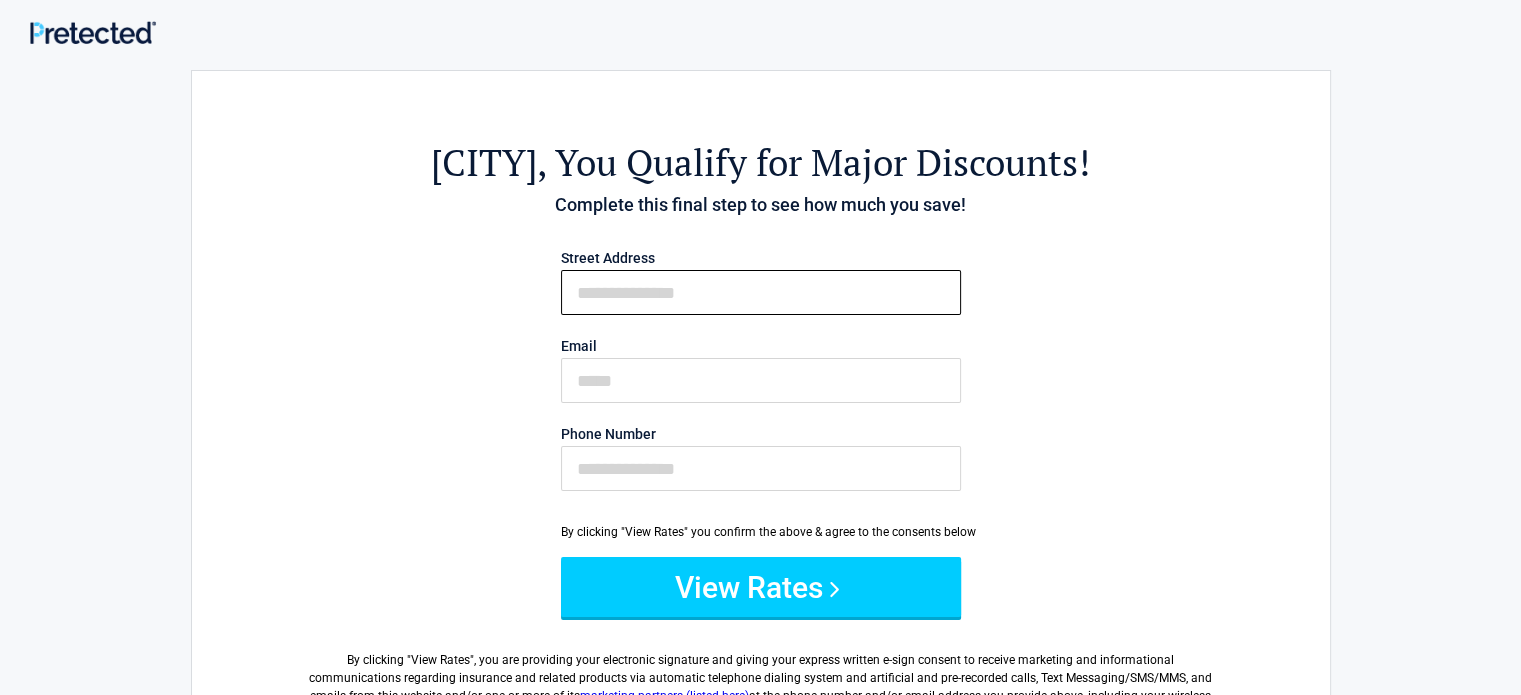 click on "First Name" at bounding box center [761, 292] 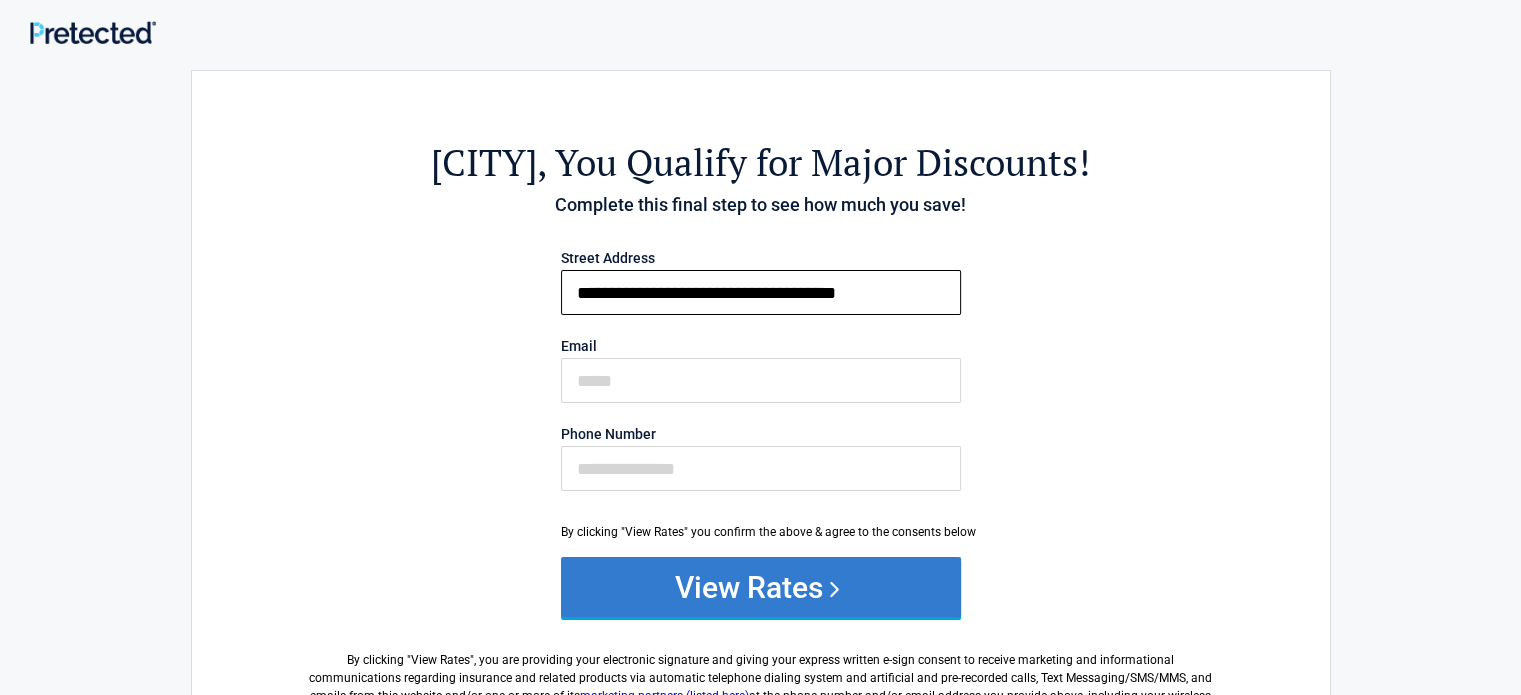 type on "**********" 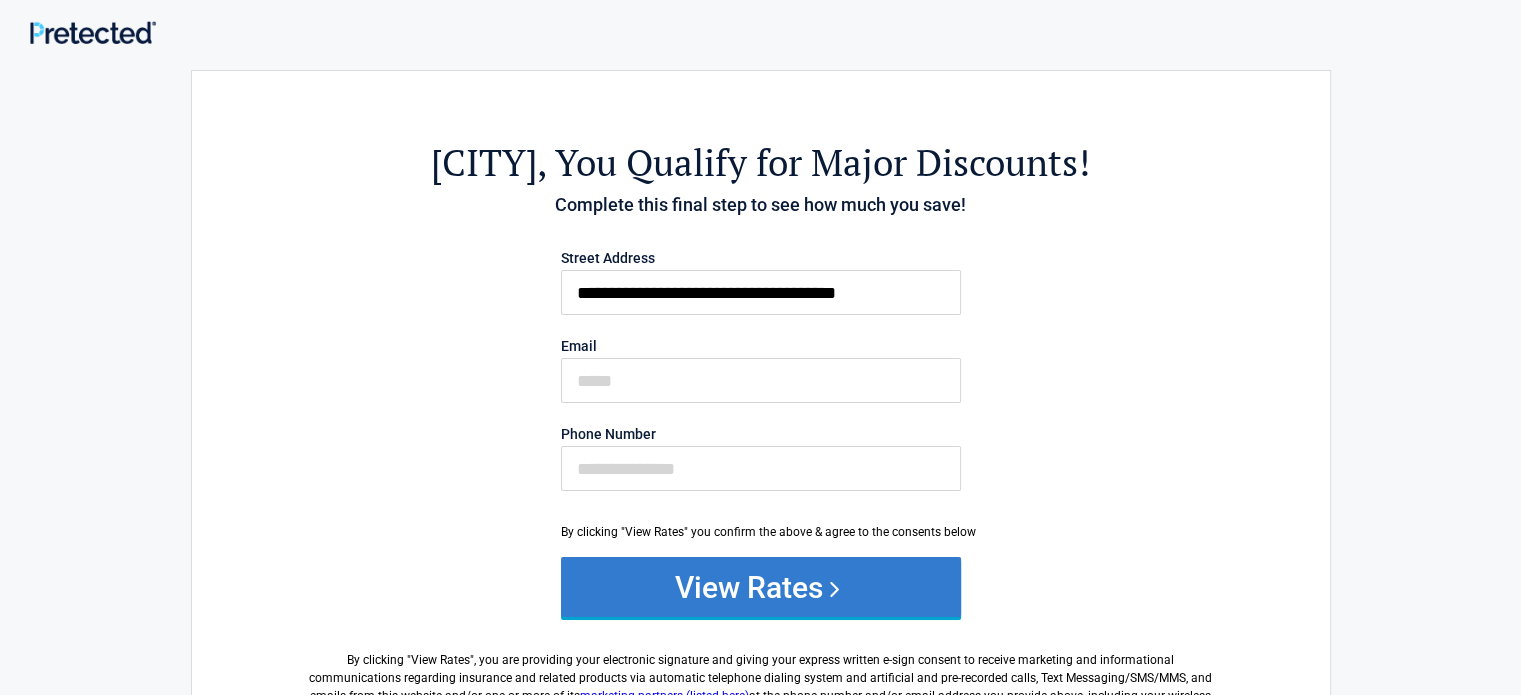 click on "View Rates" at bounding box center (761, 587) 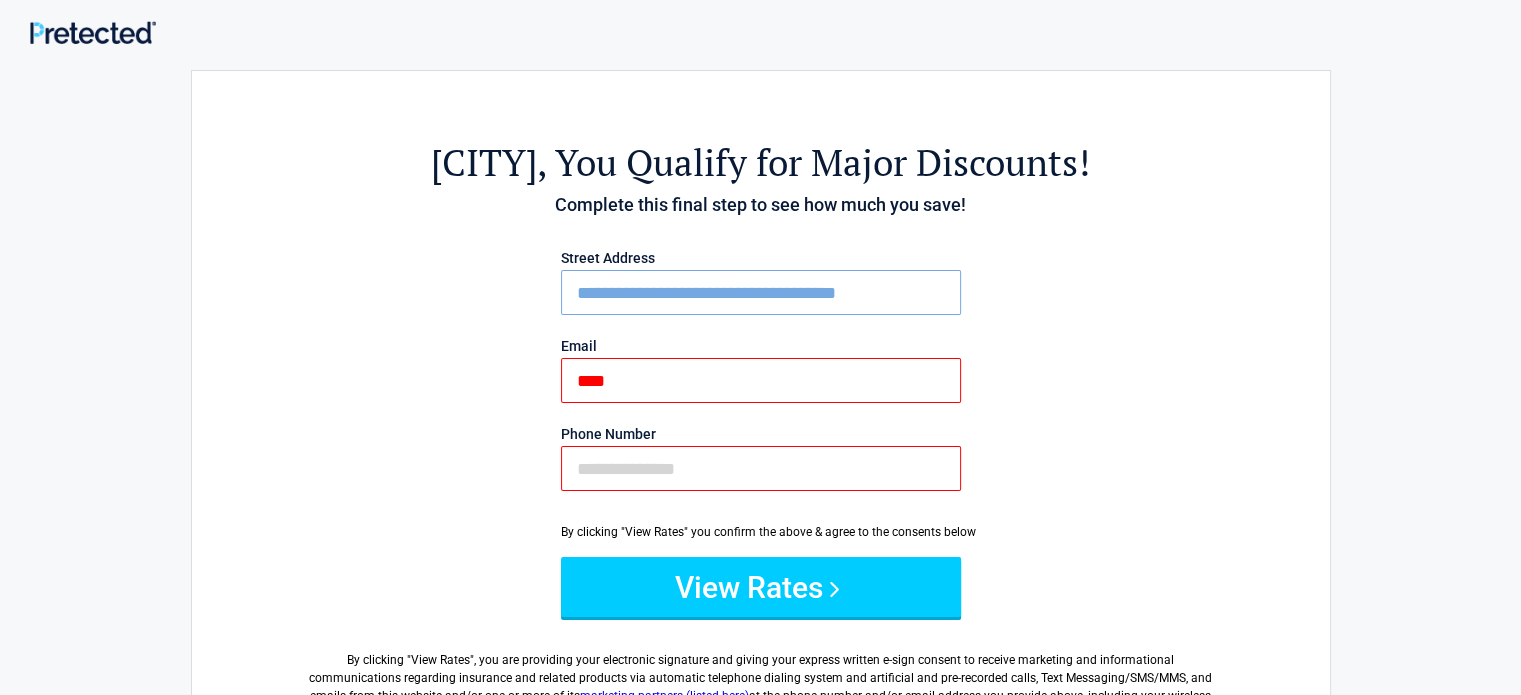 type on "****" 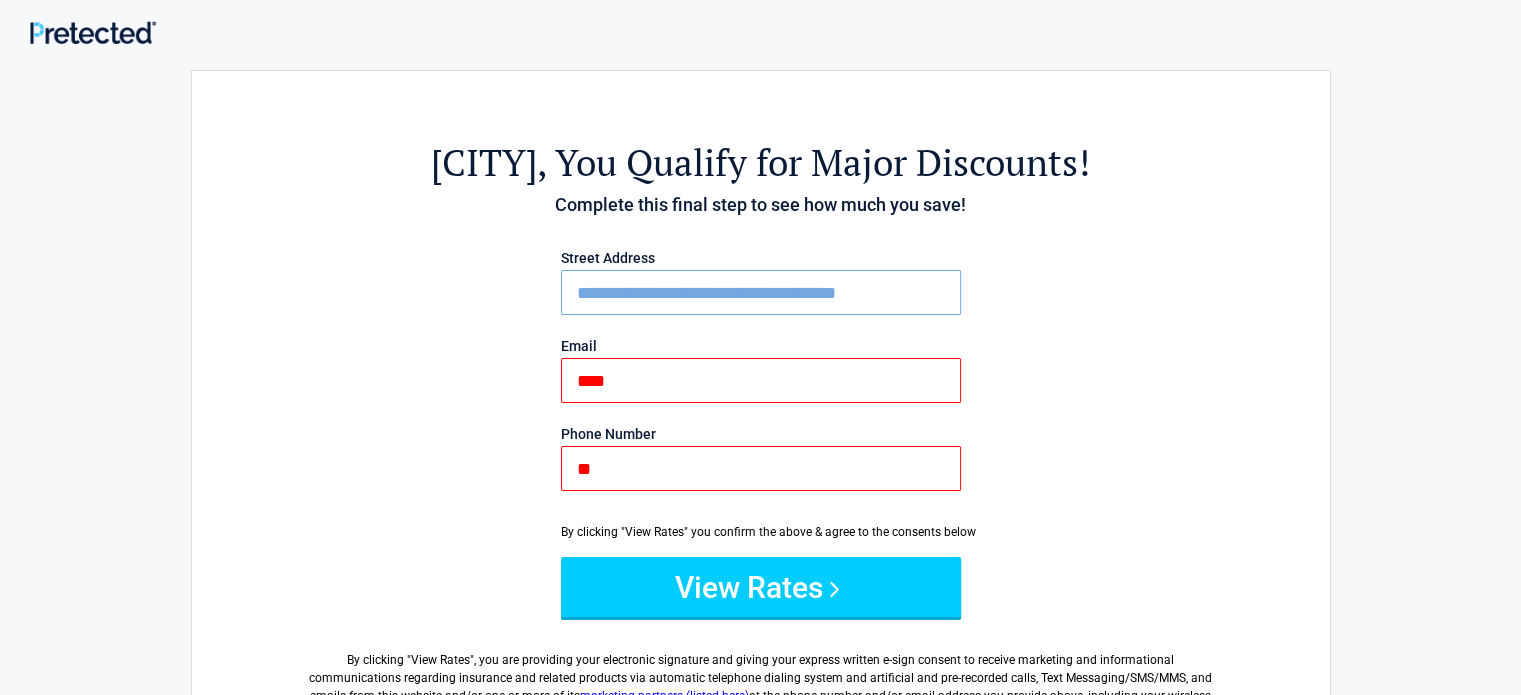 type on "*" 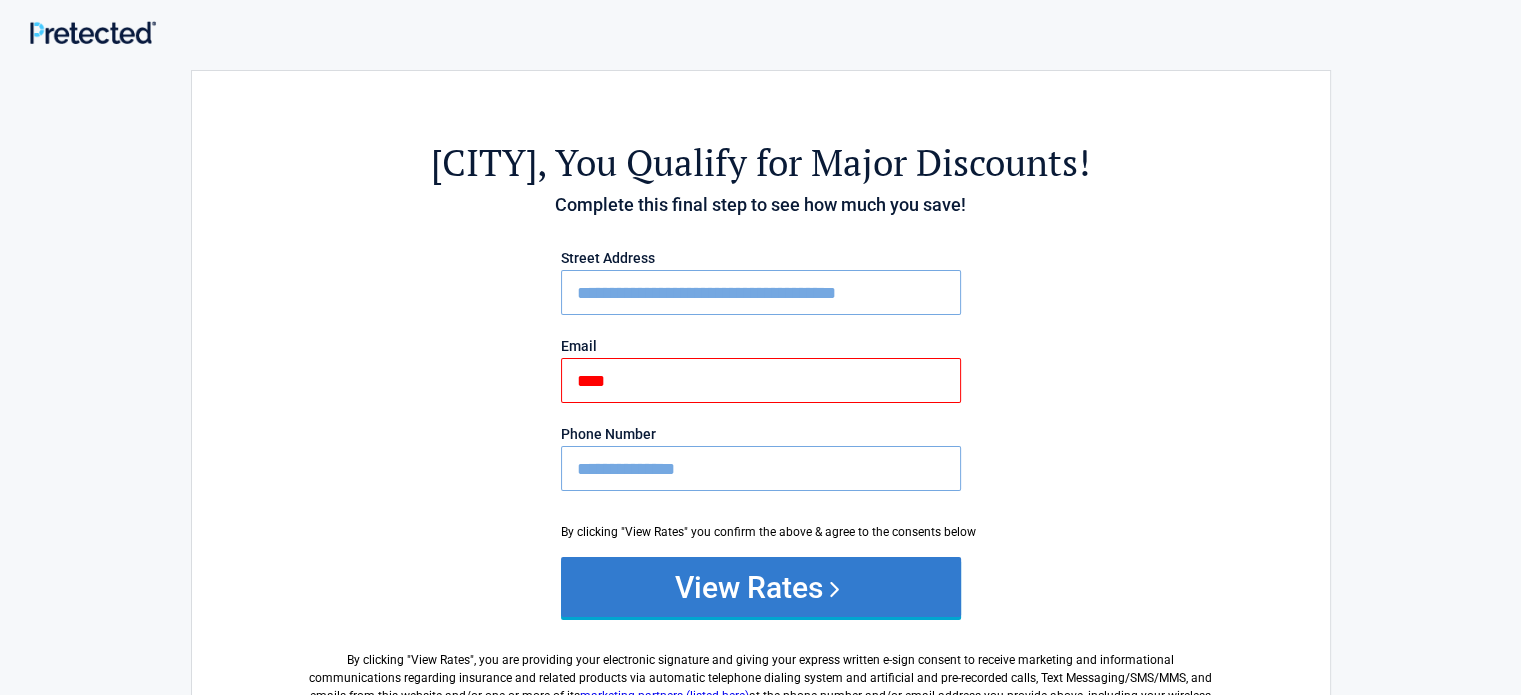 type on "**********" 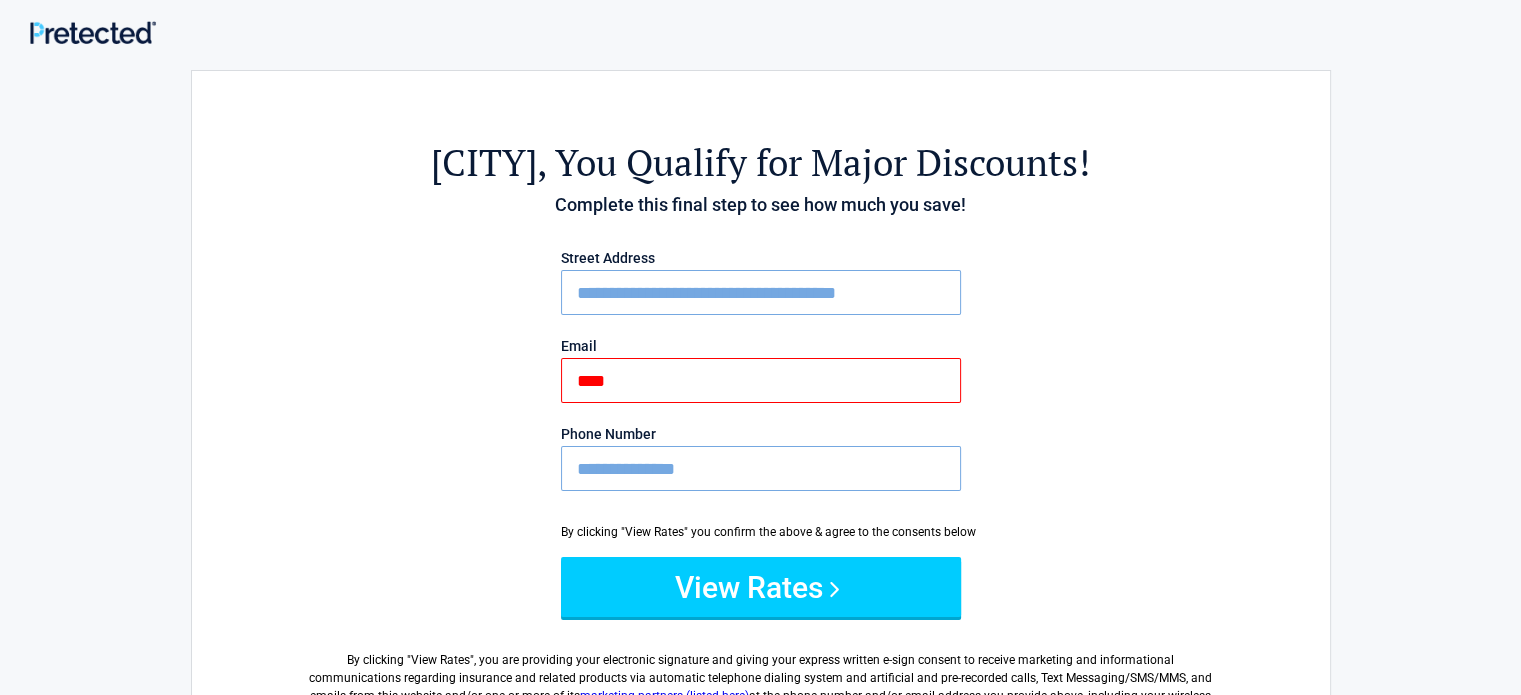 click on "****" at bounding box center [761, 380] 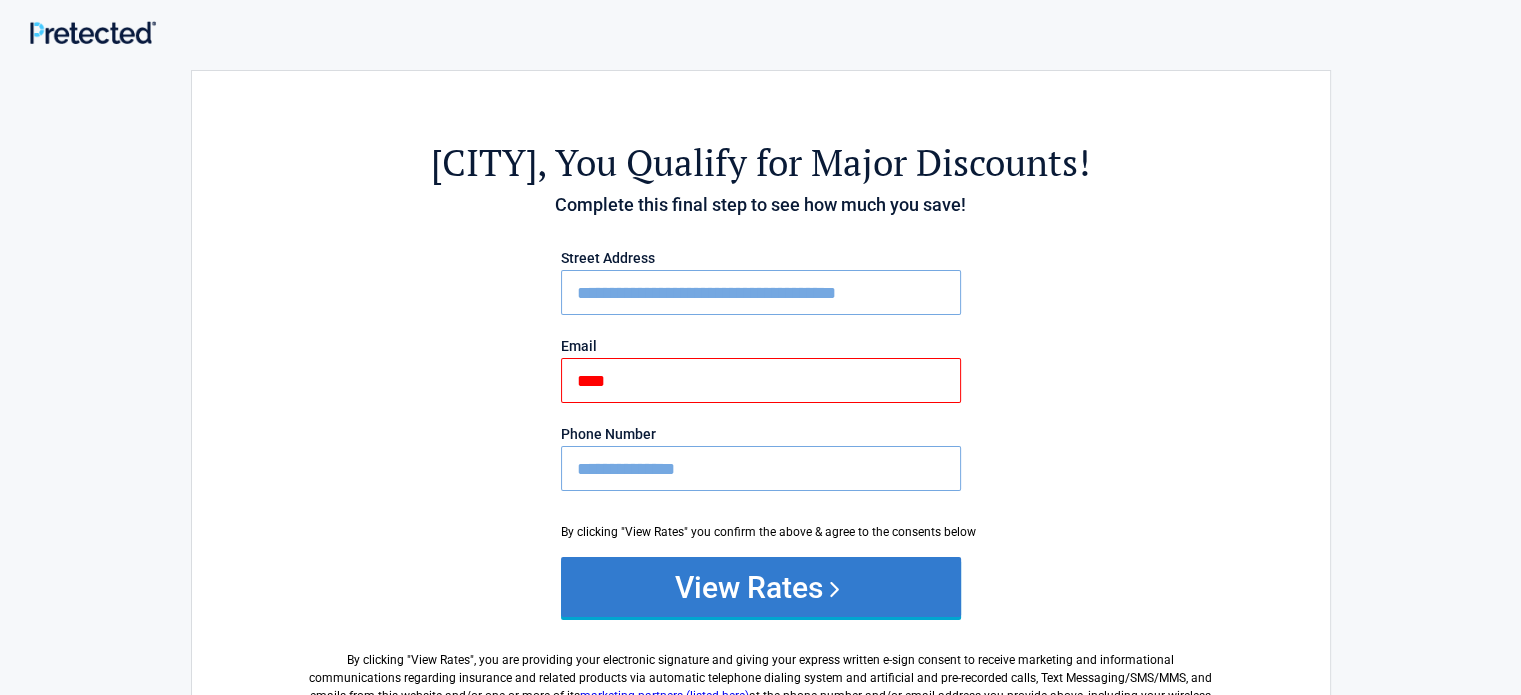 click on "View Rates" at bounding box center [761, 587] 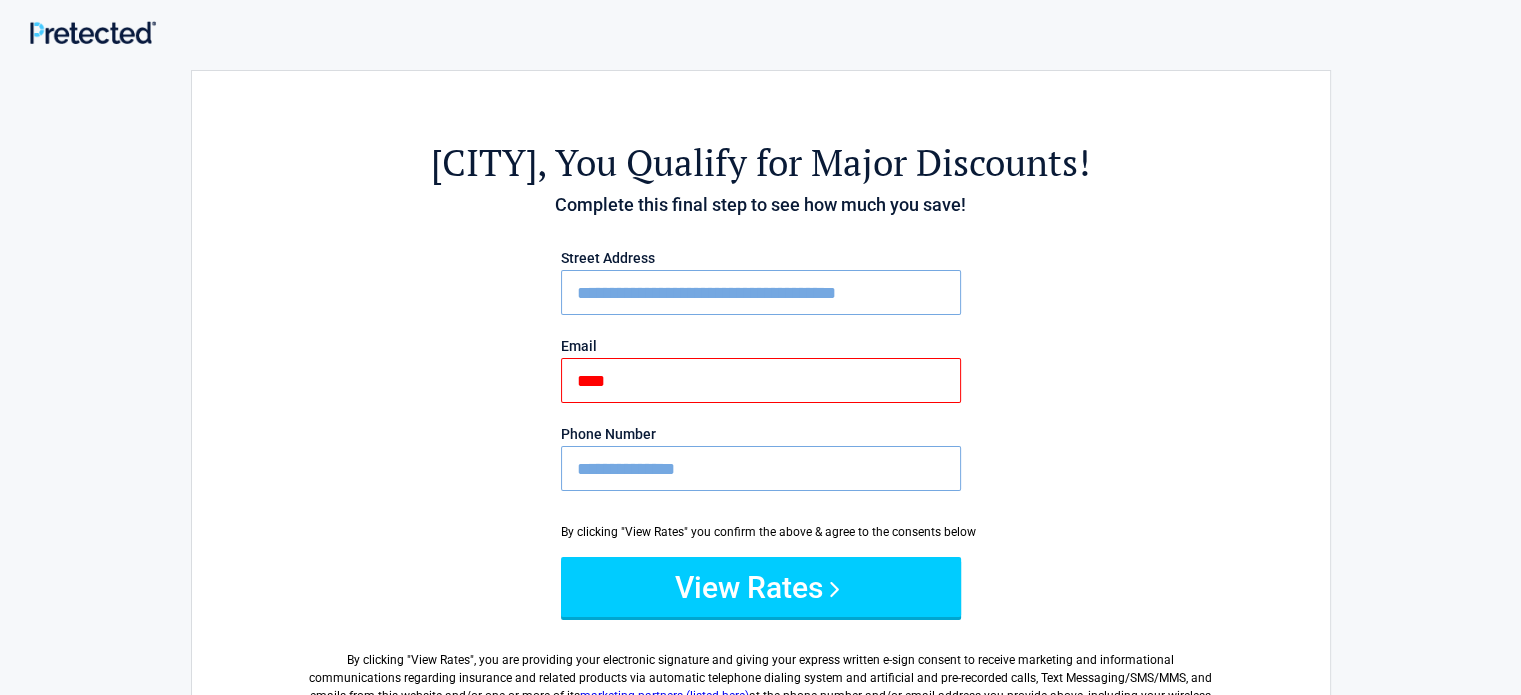 click on "****" at bounding box center (761, 380) 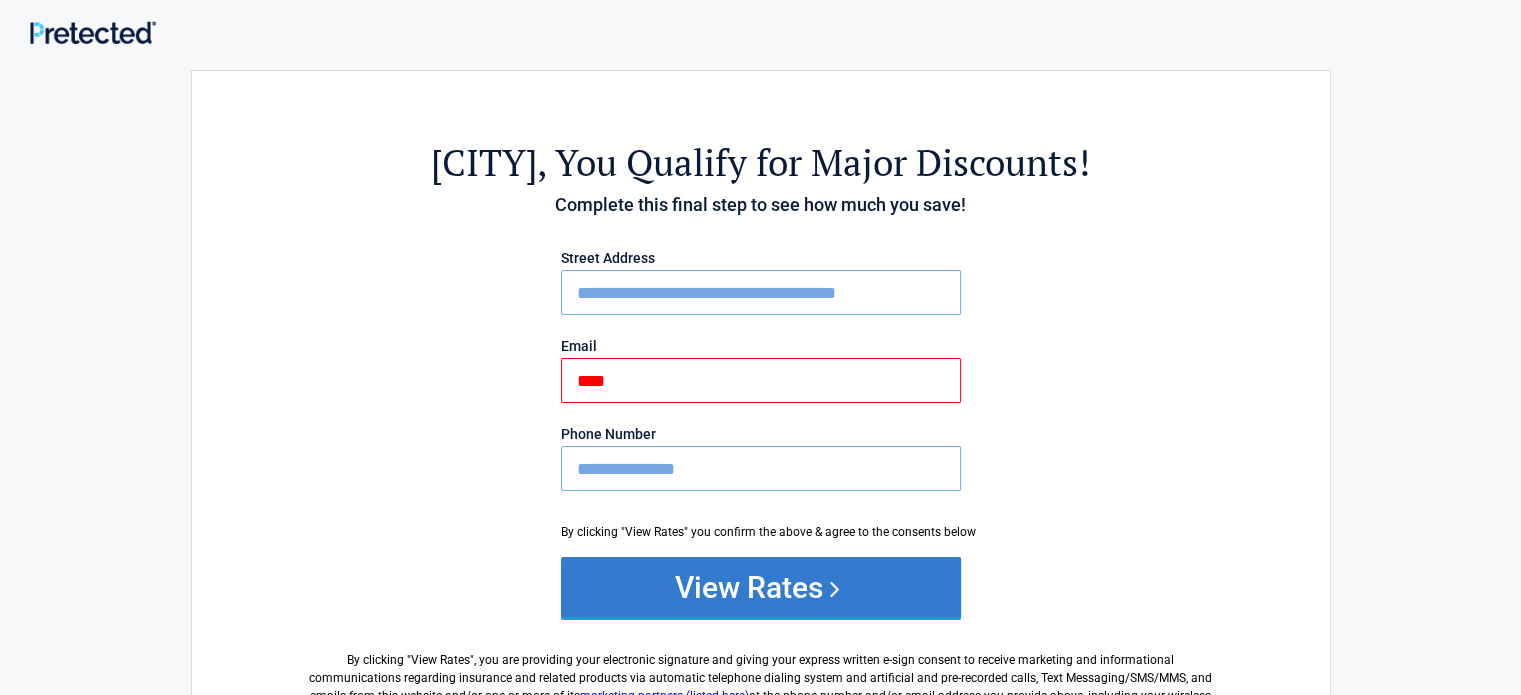 click on "View Rates" at bounding box center (761, 587) 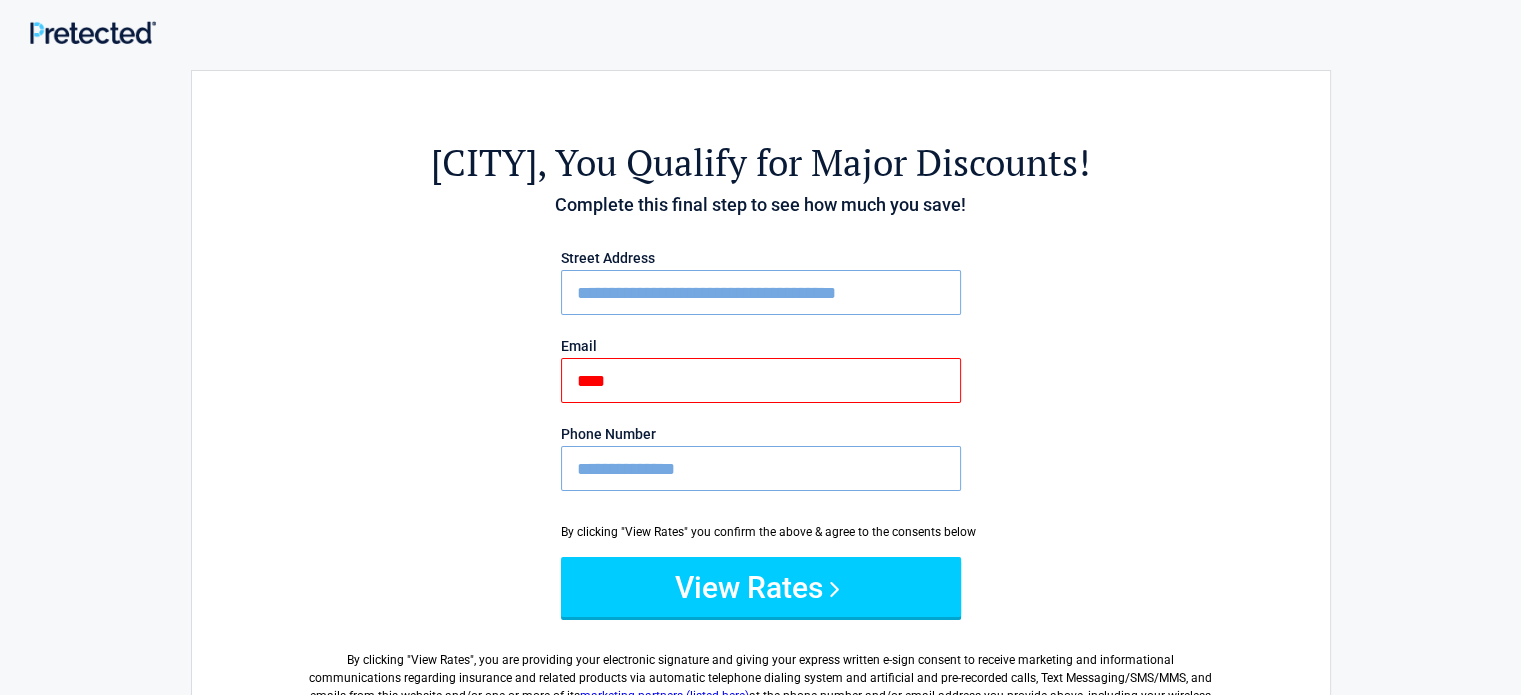 click on "****" at bounding box center [761, 380] 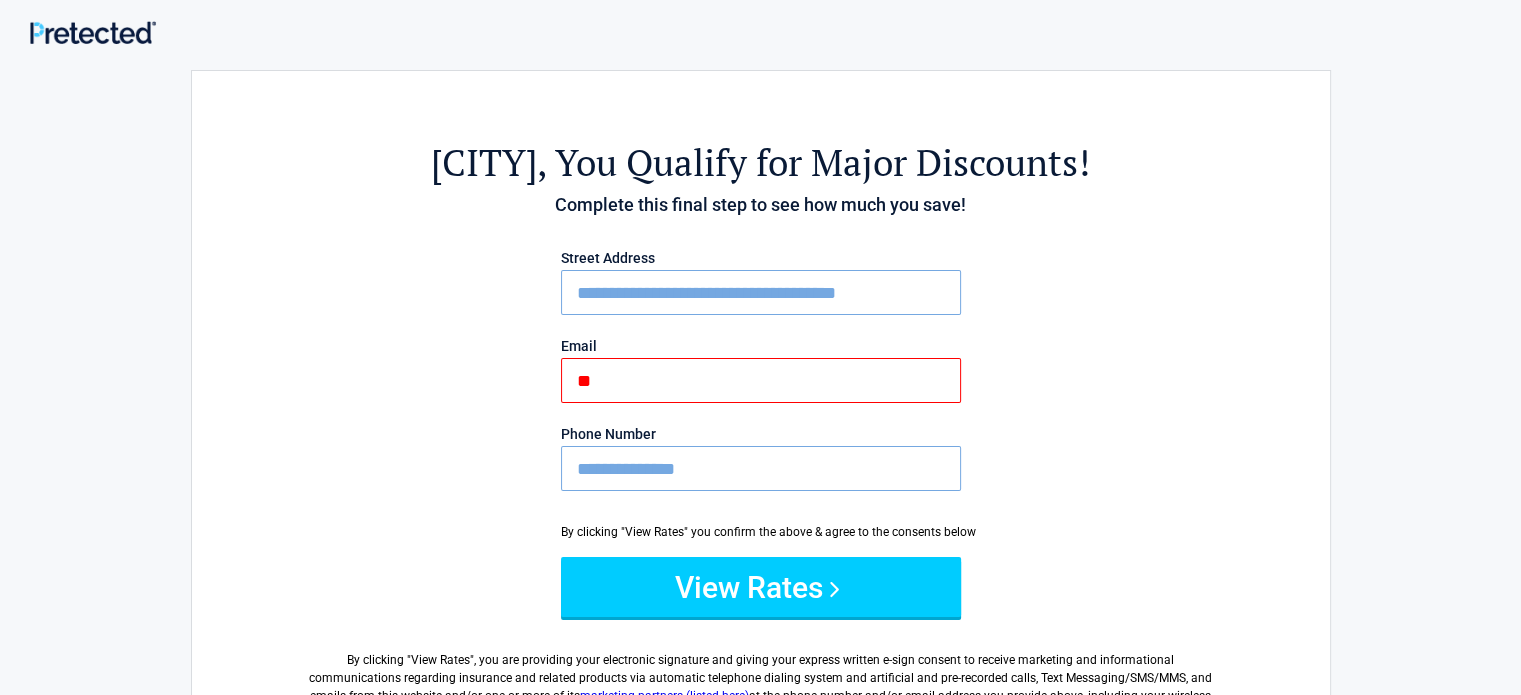 type on "*" 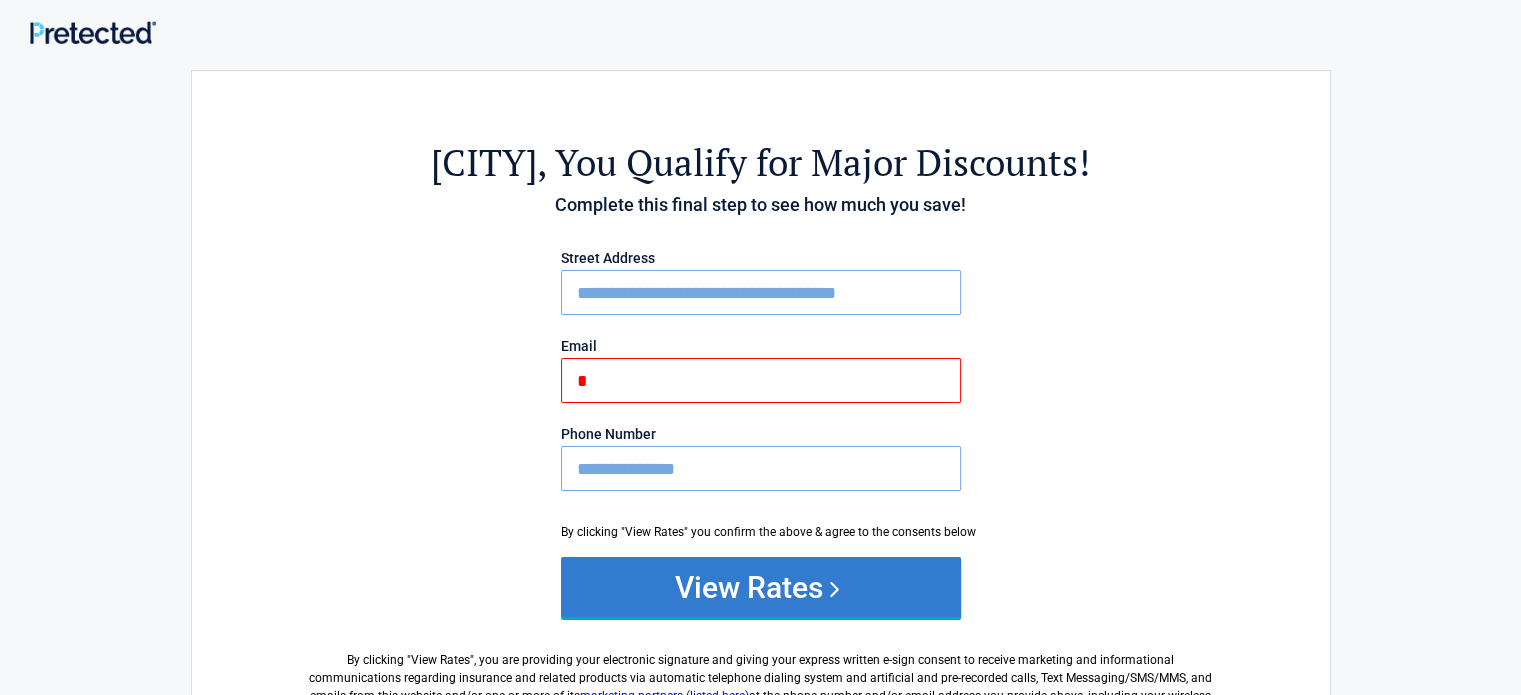 type on "*" 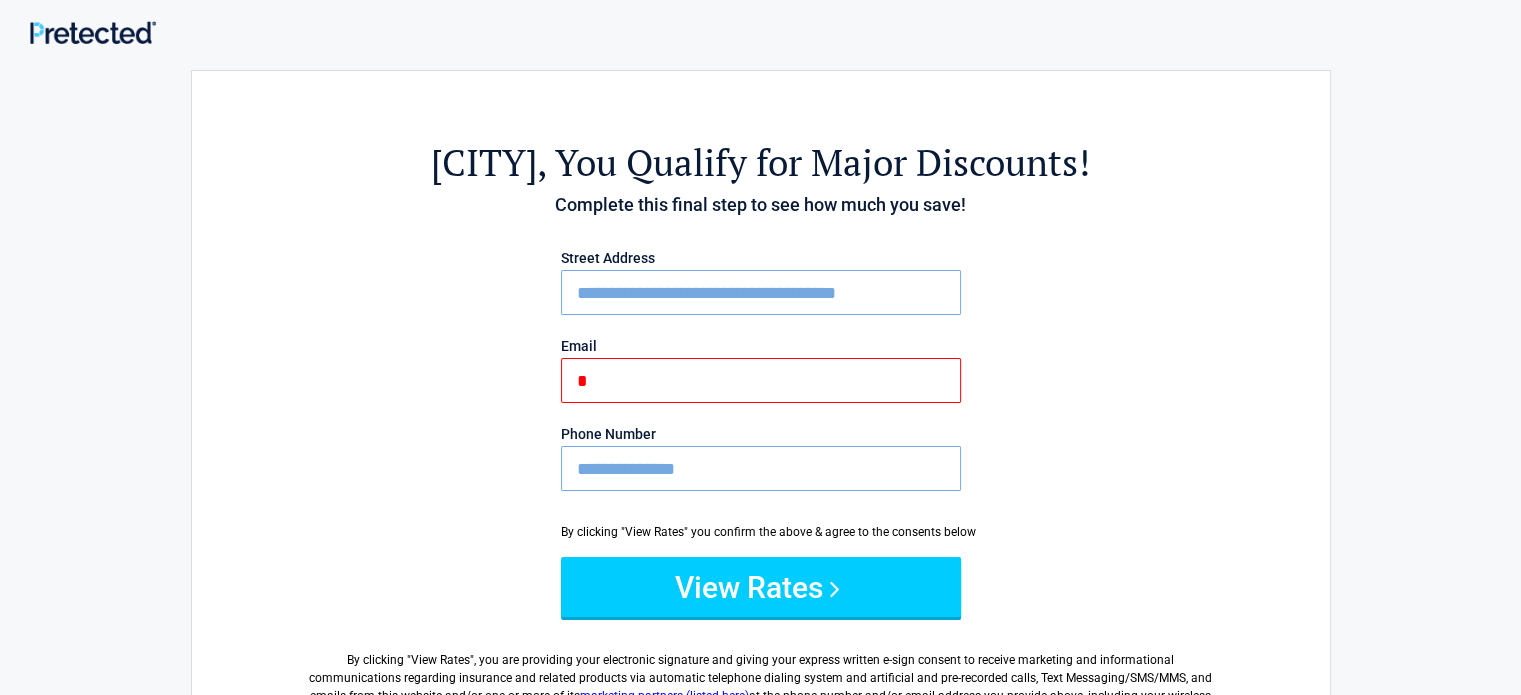 click on "*" at bounding box center (761, 380) 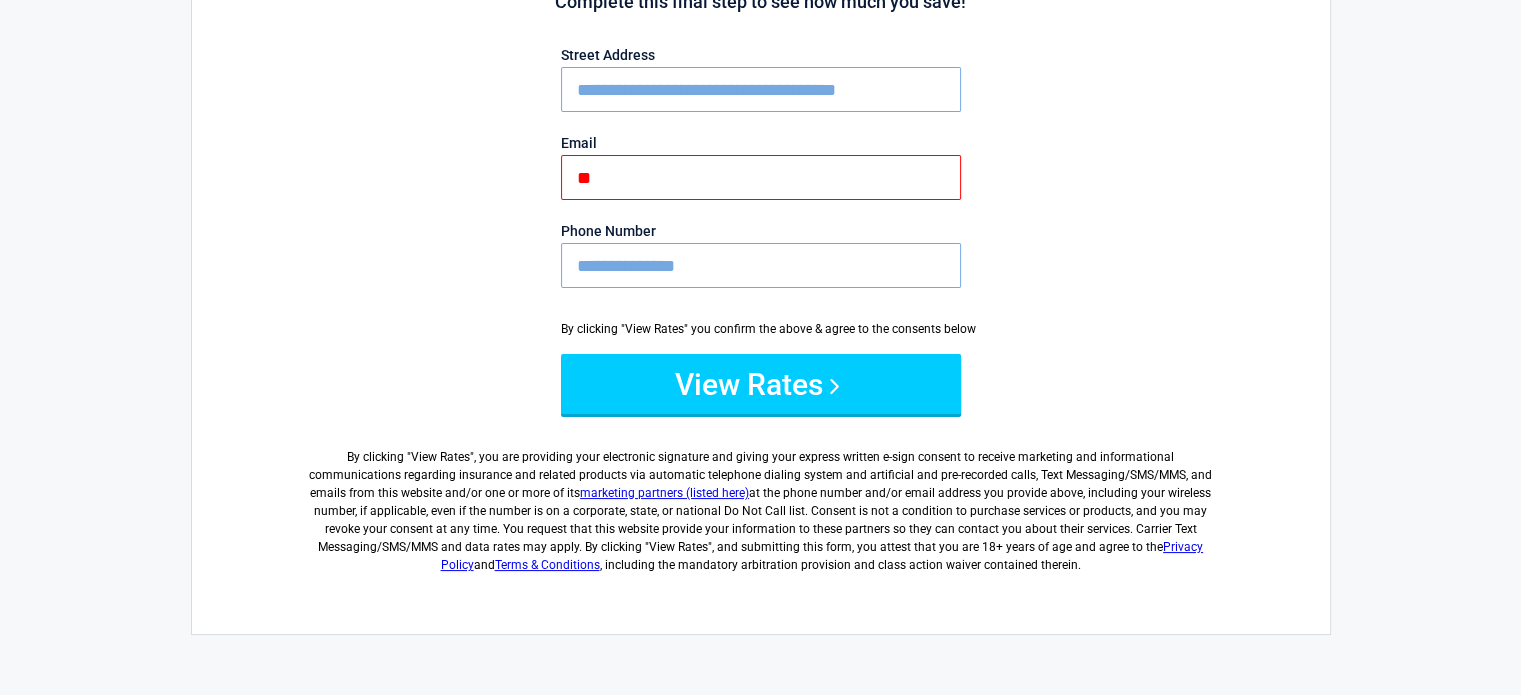scroll, scrollTop: 200, scrollLeft: 0, axis: vertical 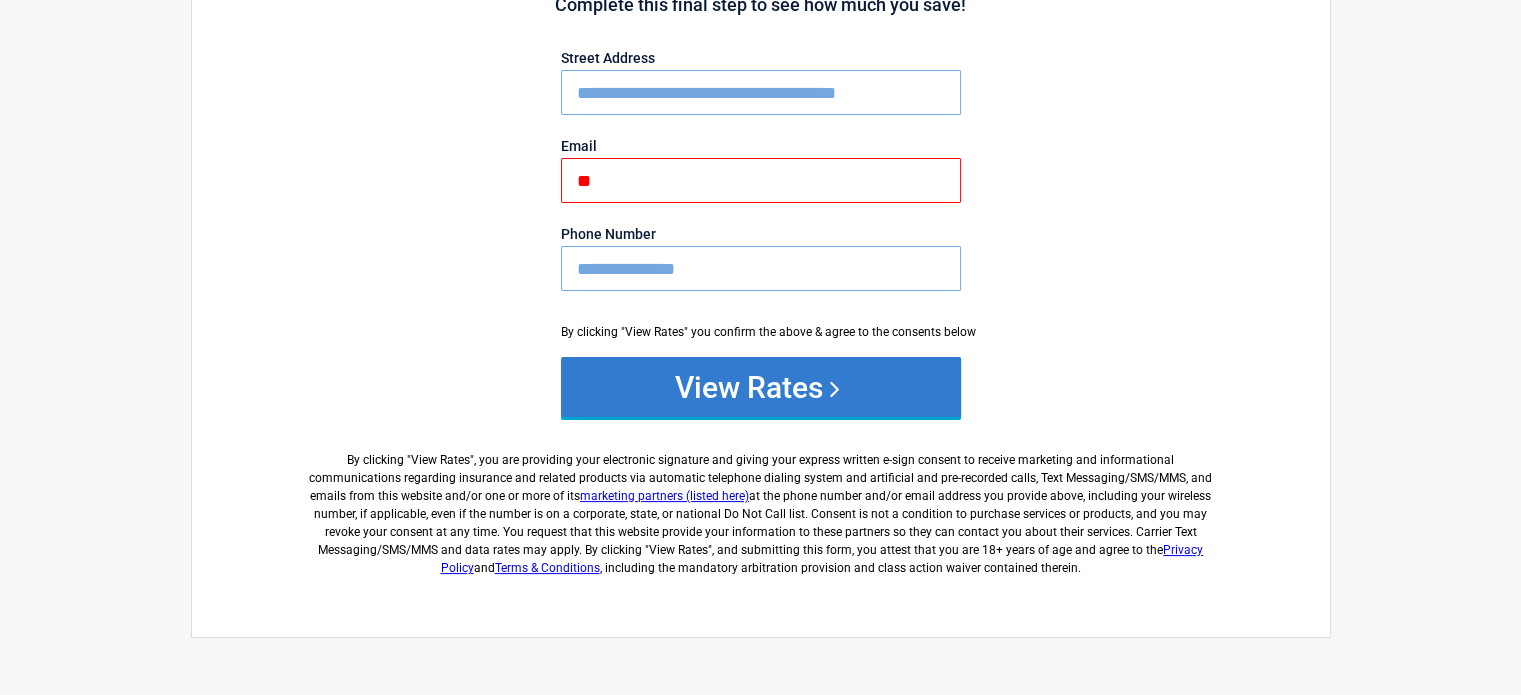 type on "**" 